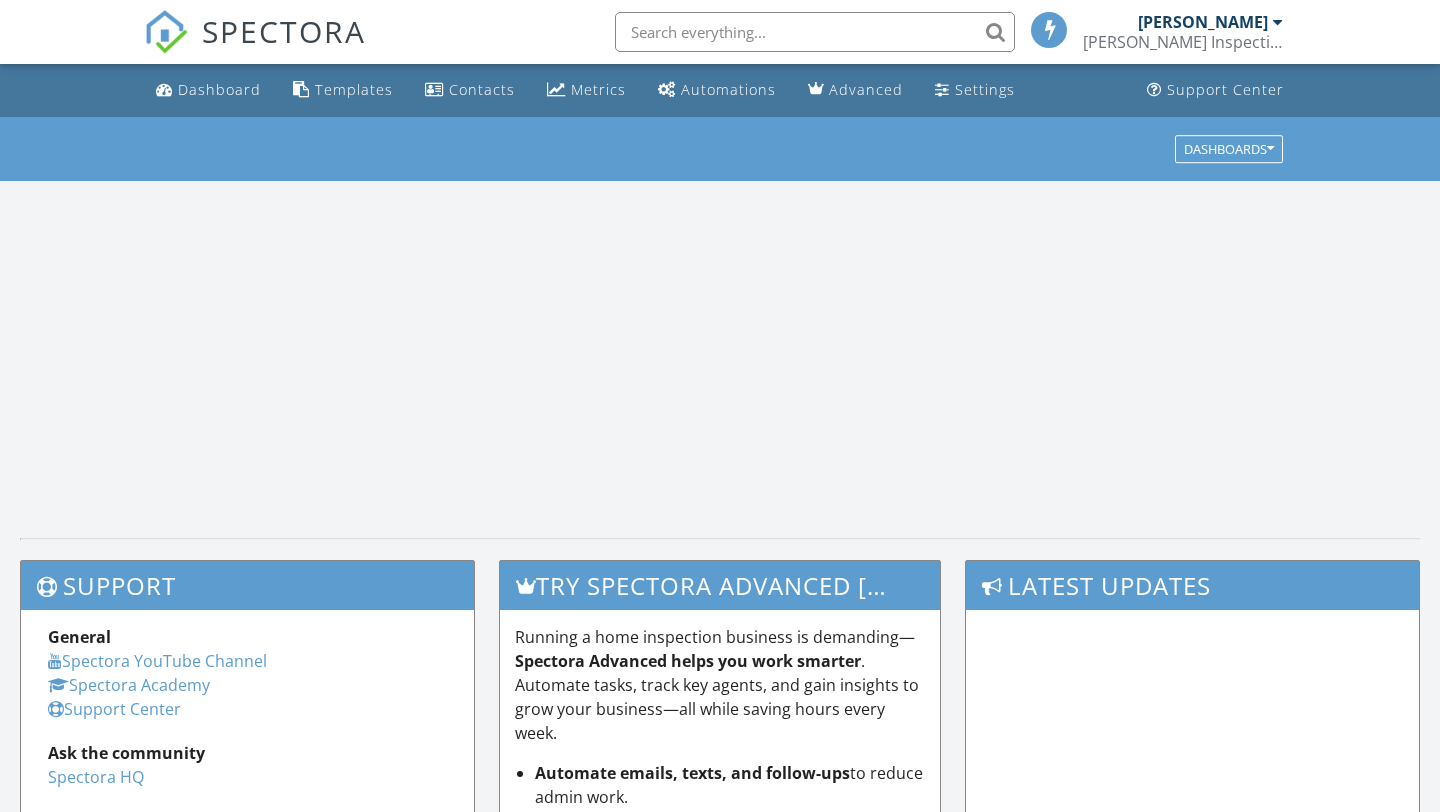 scroll, scrollTop: 0, scrollLeft: 0, axis: both 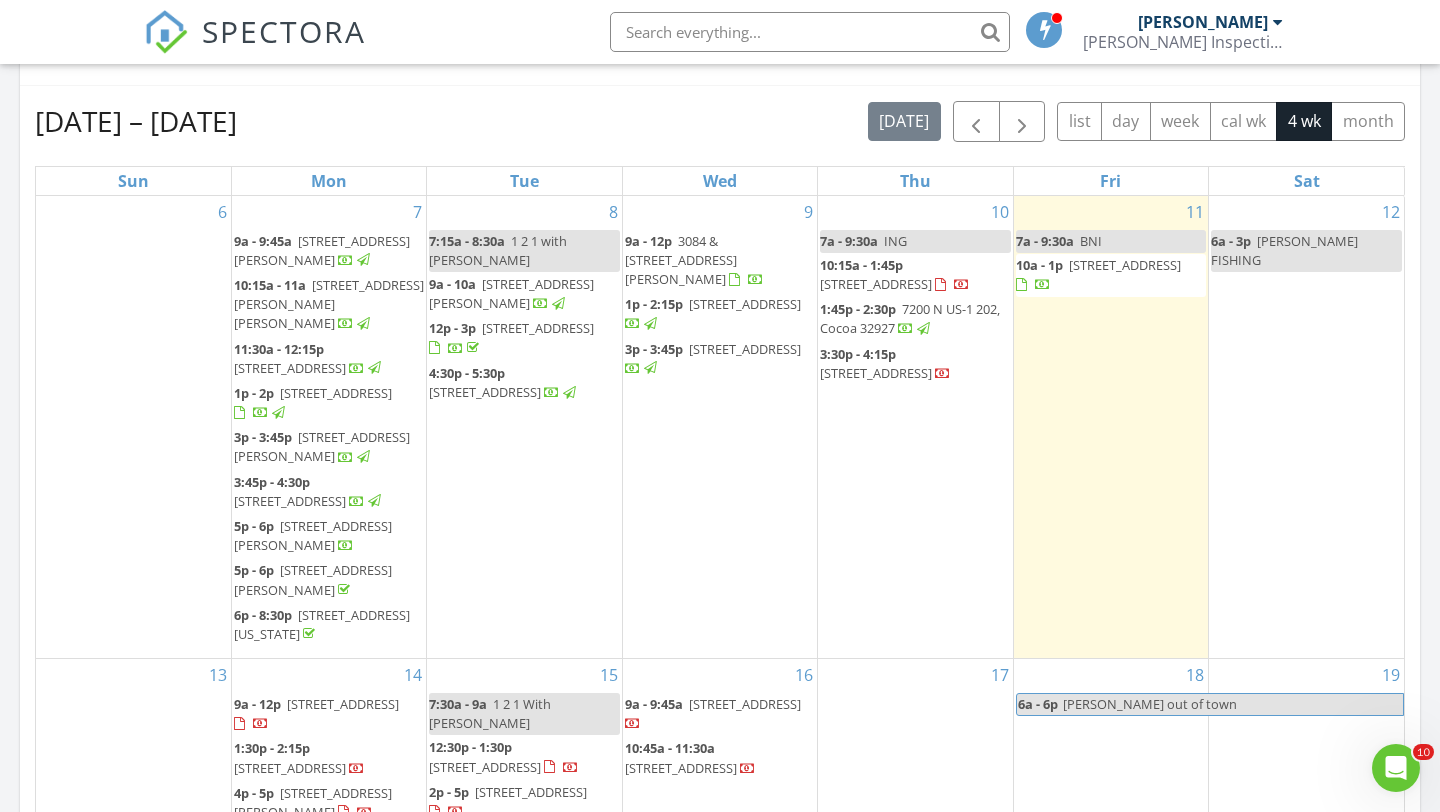 click on "365 Outer Dr, Cocoa 32926" at bounding box center [876, 284] 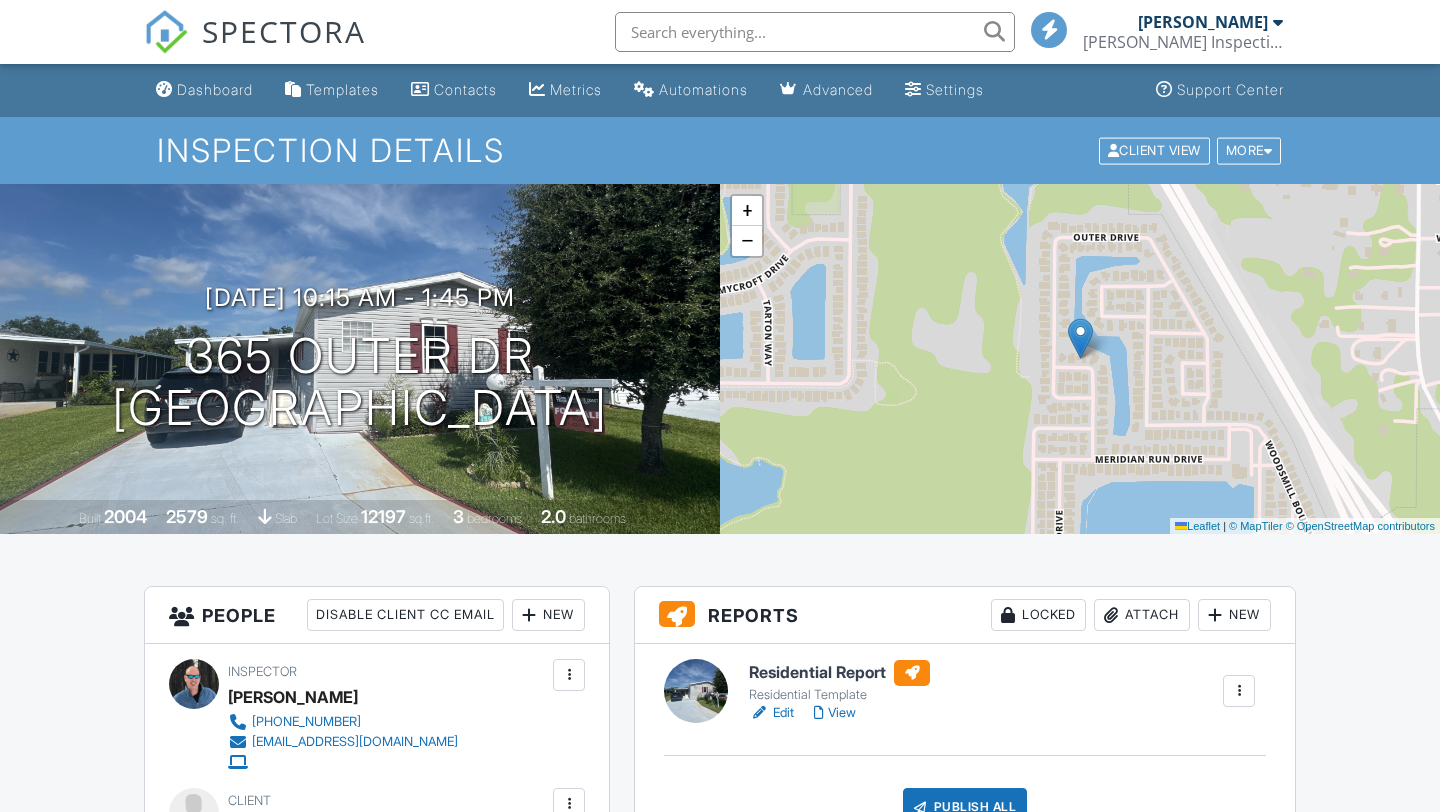scroll, scrollTop: 1210, scrollLeft: 0, axis: vertical 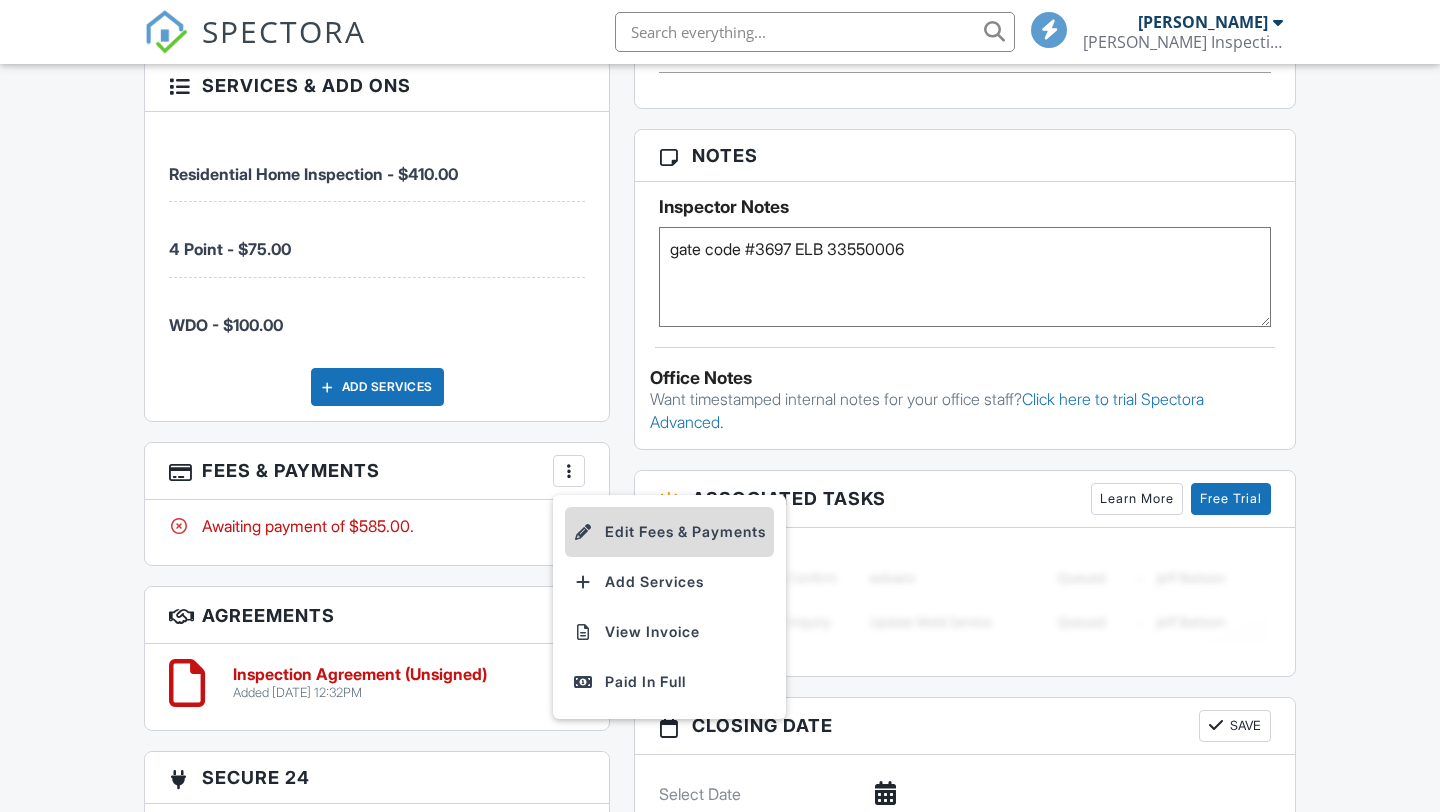 click on "Edit Fees & Payments" at bounding box center [669, 532] 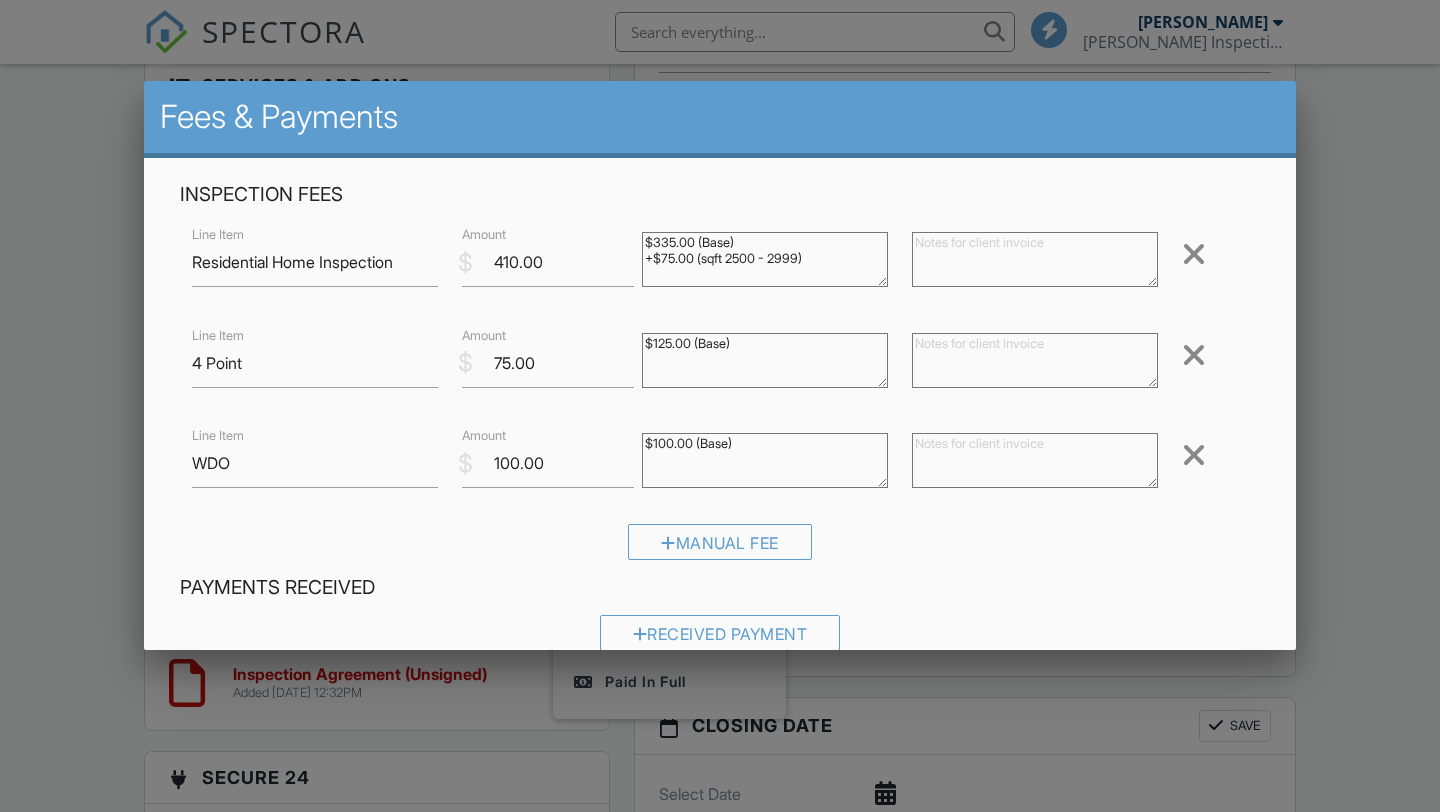 click at bounding box center (1035, 460) 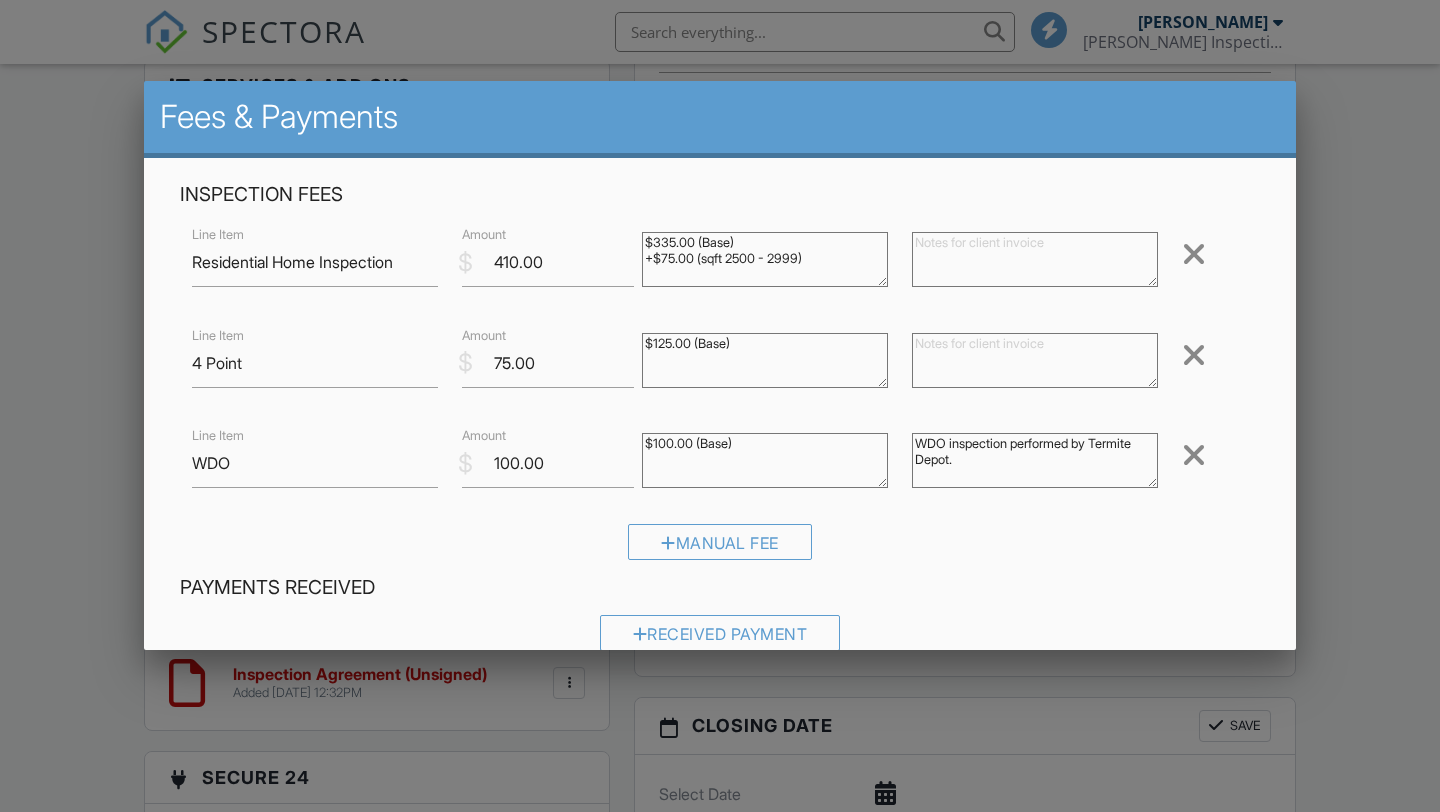 scroll, scrollTop: 388, scrollLeft: 0, axis: vertical 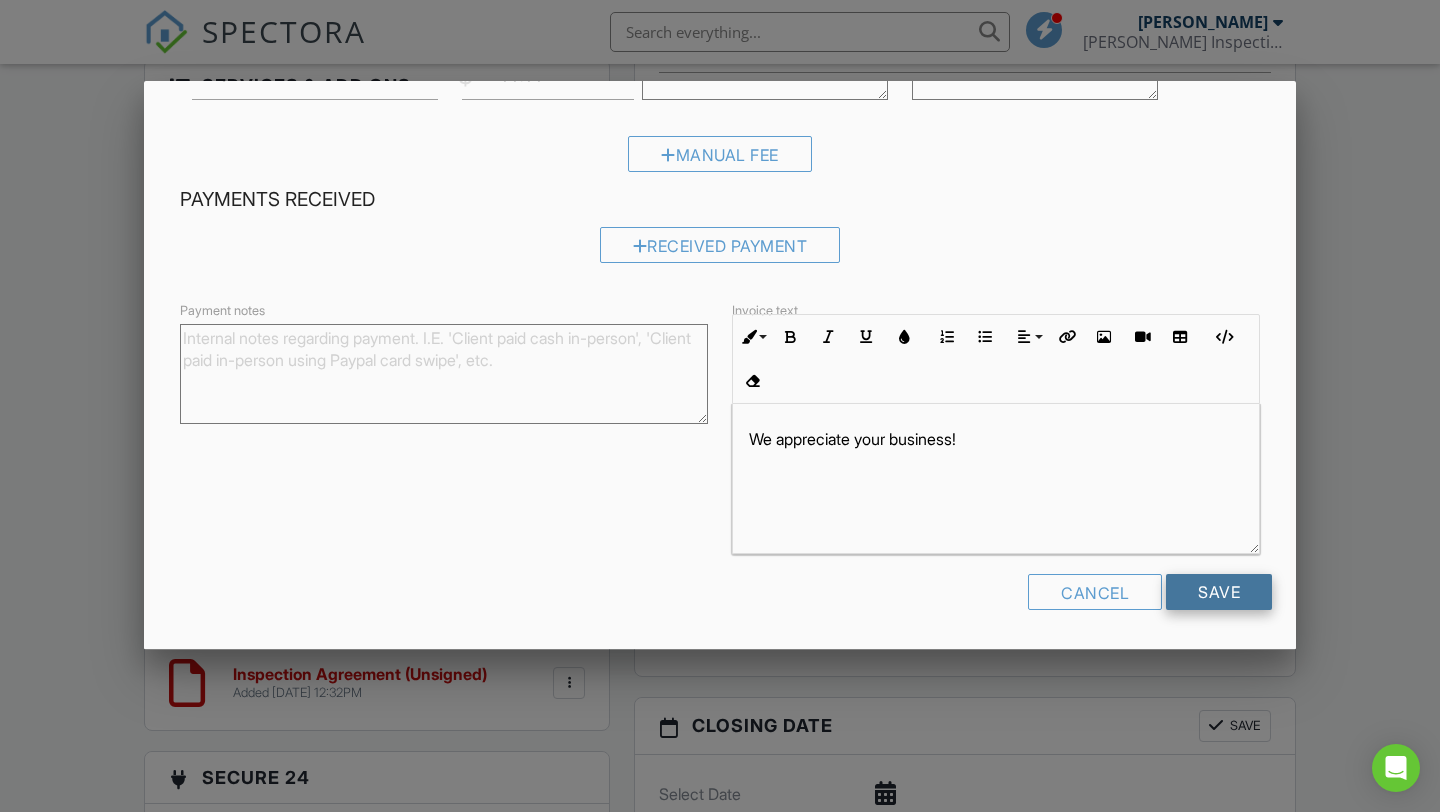type on "WDO inspection performed by Termite Depot." 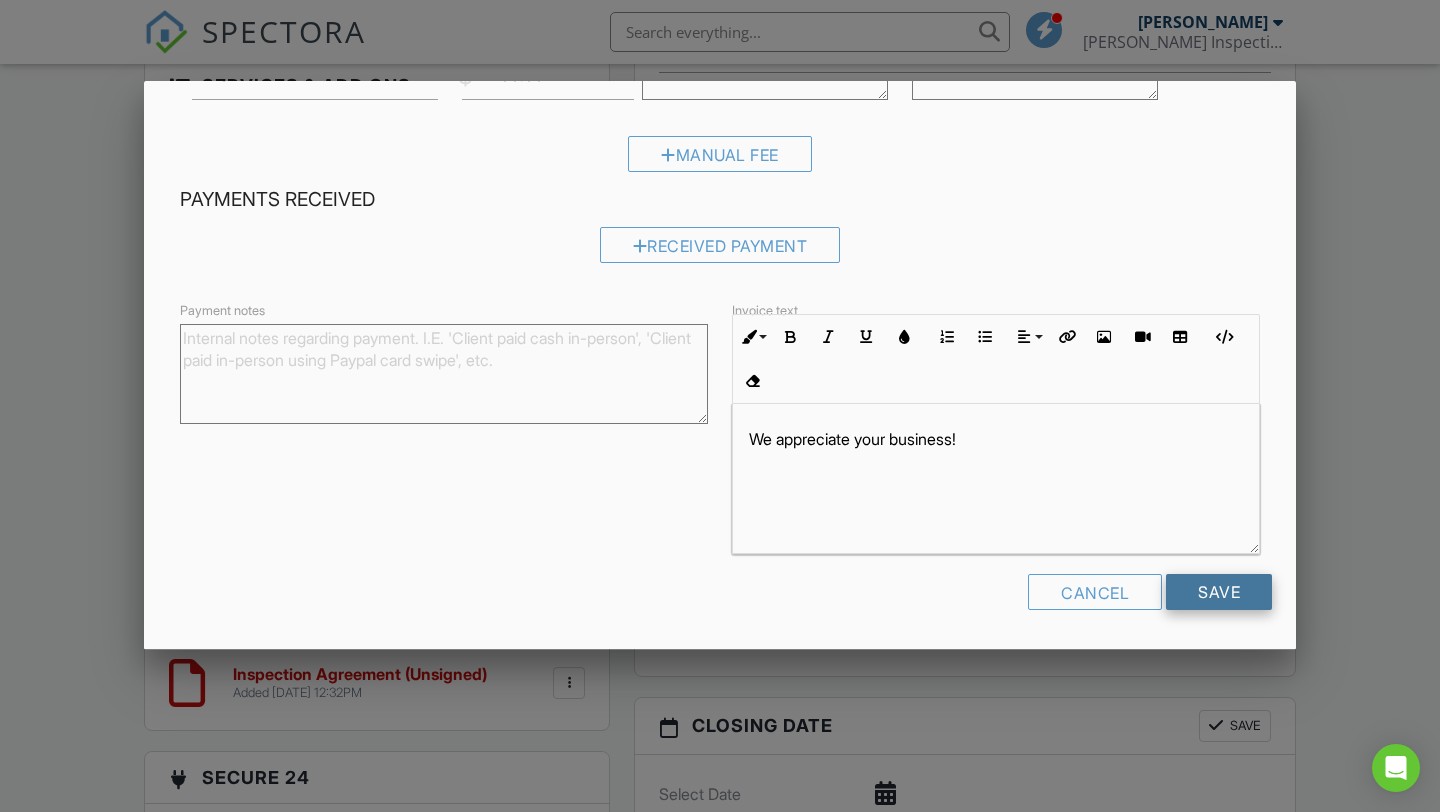 click on "Save" at bounding box center (1219, 592) 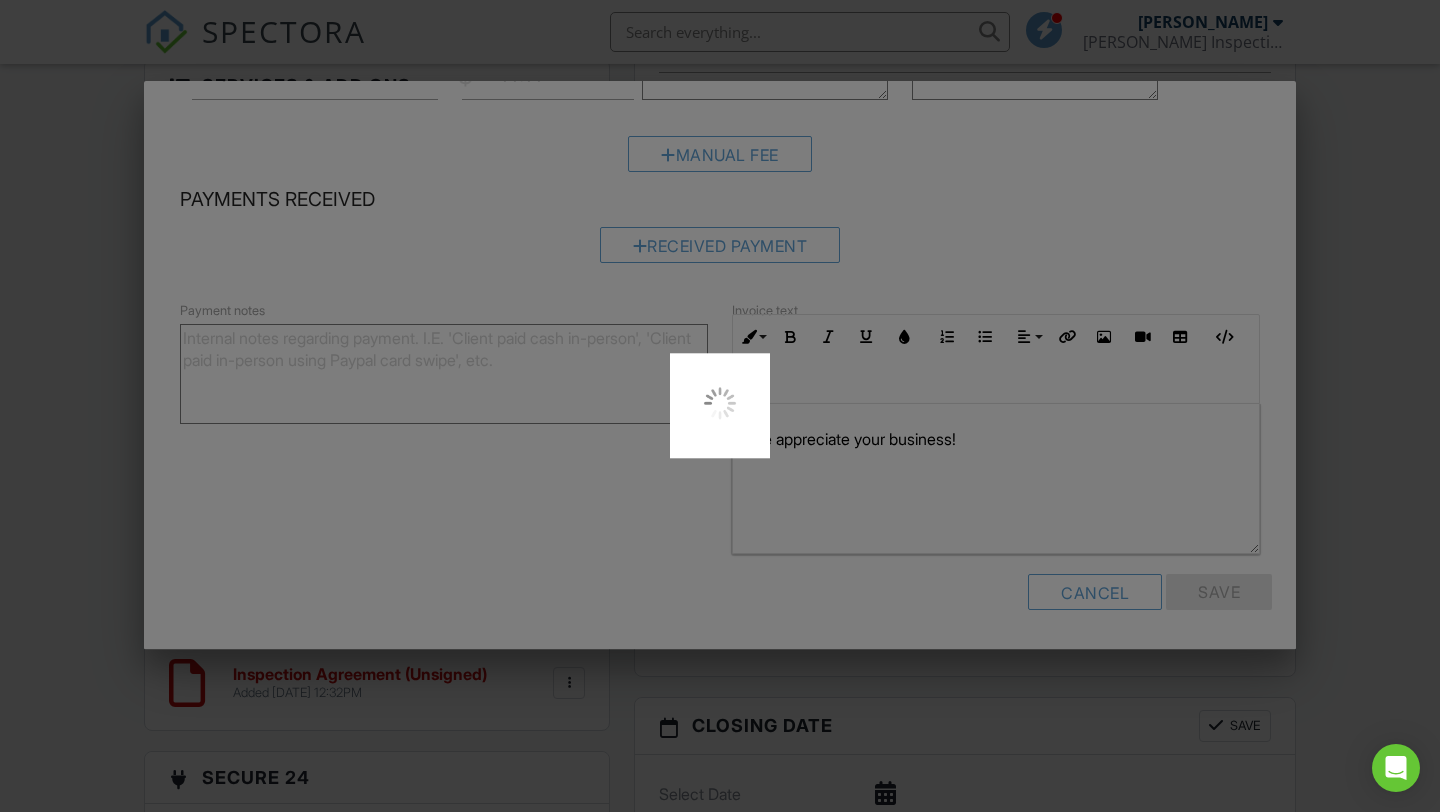 click at bounding box center [720, 406] 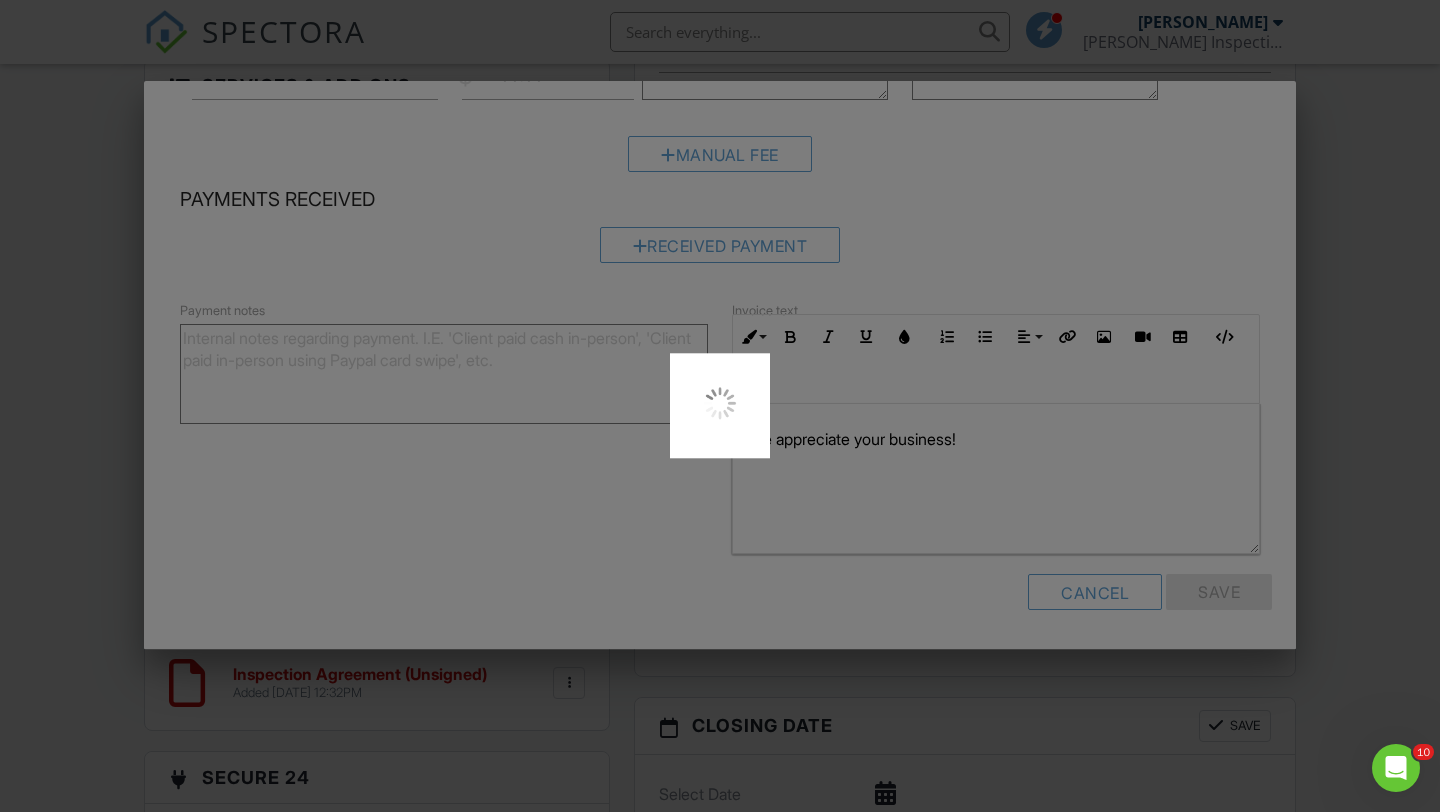 scroll, scrollTop: 0, scrollLeft: 0, axis: both 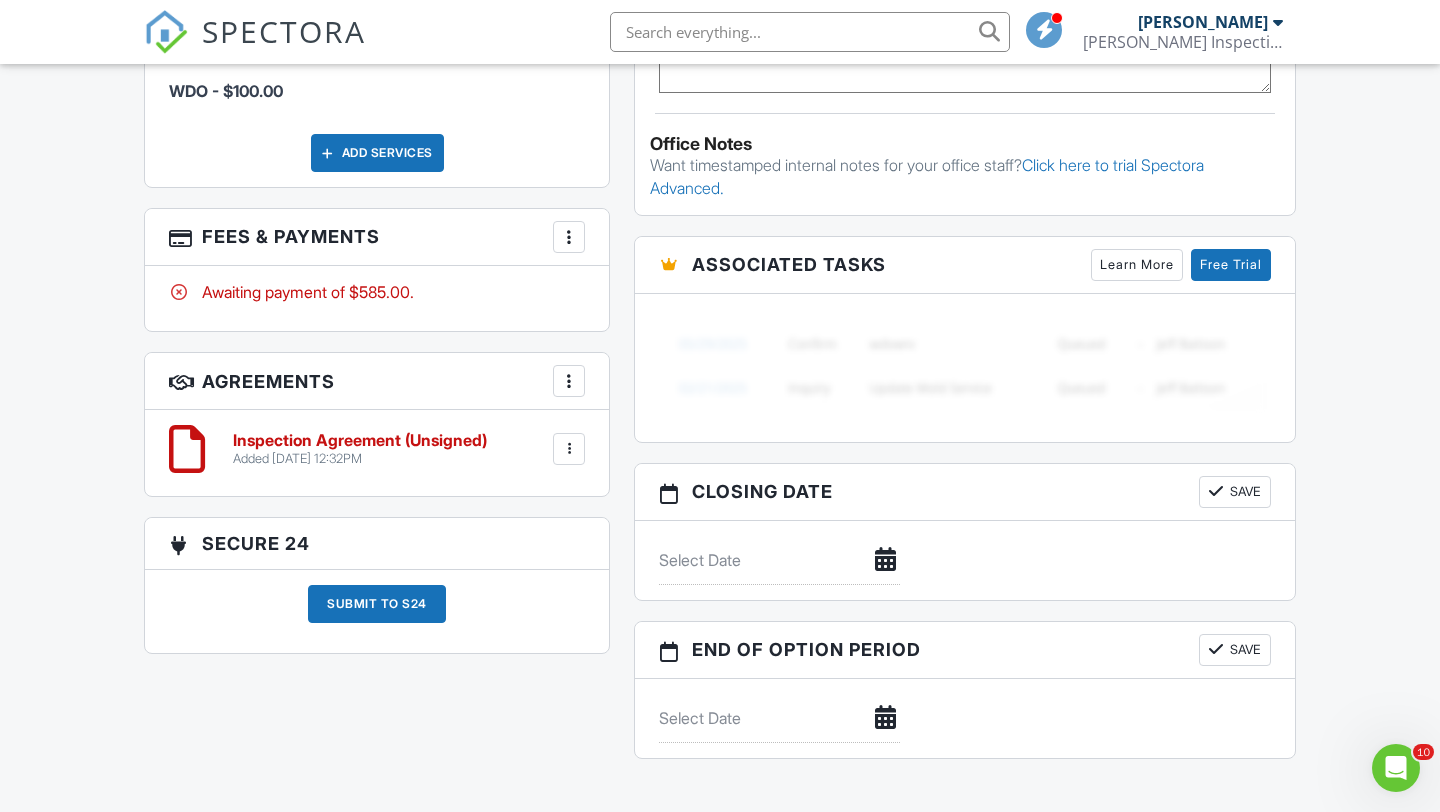 click at bounding box center [569, 237] 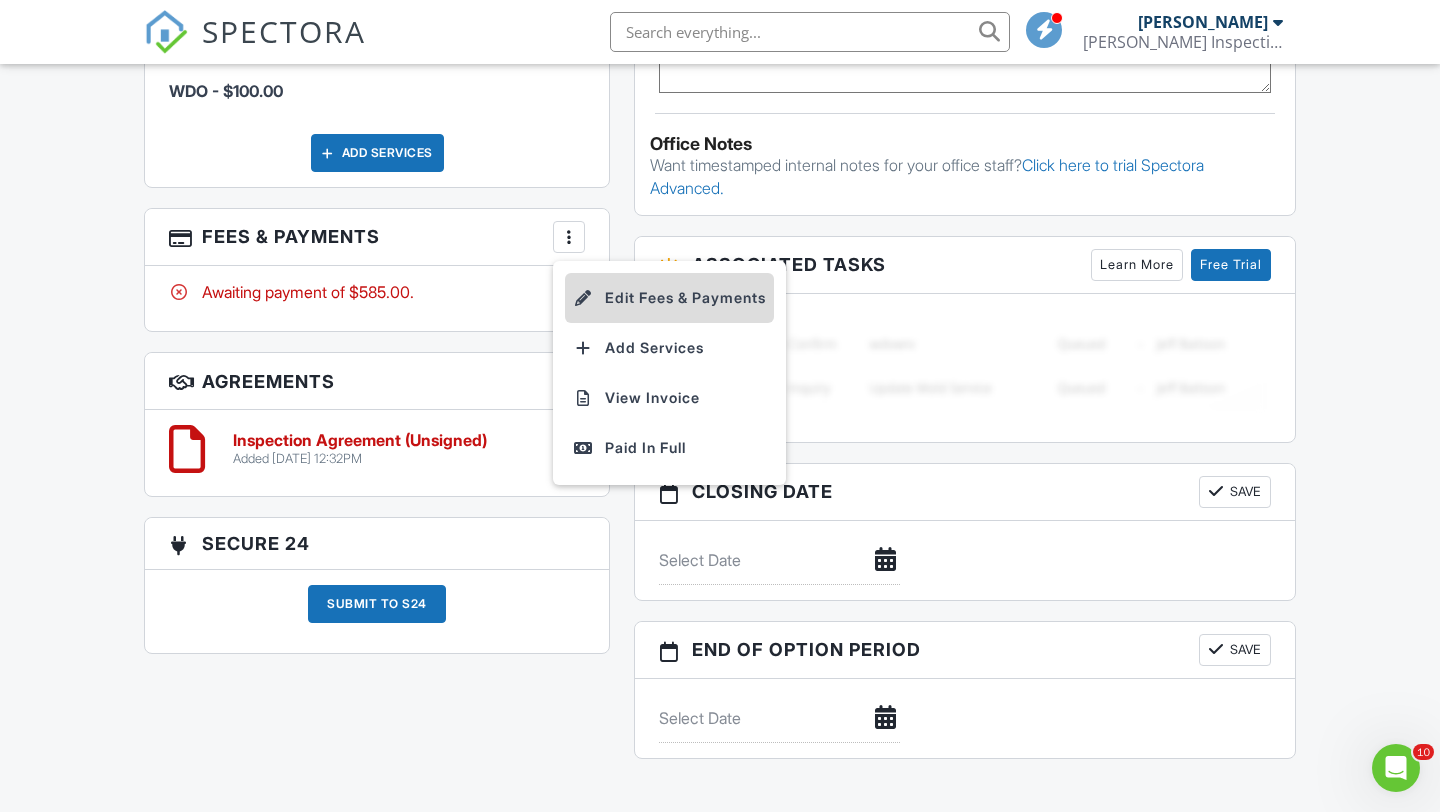 click on "Edit Fees & Payments" at bounding box center (669, 298) 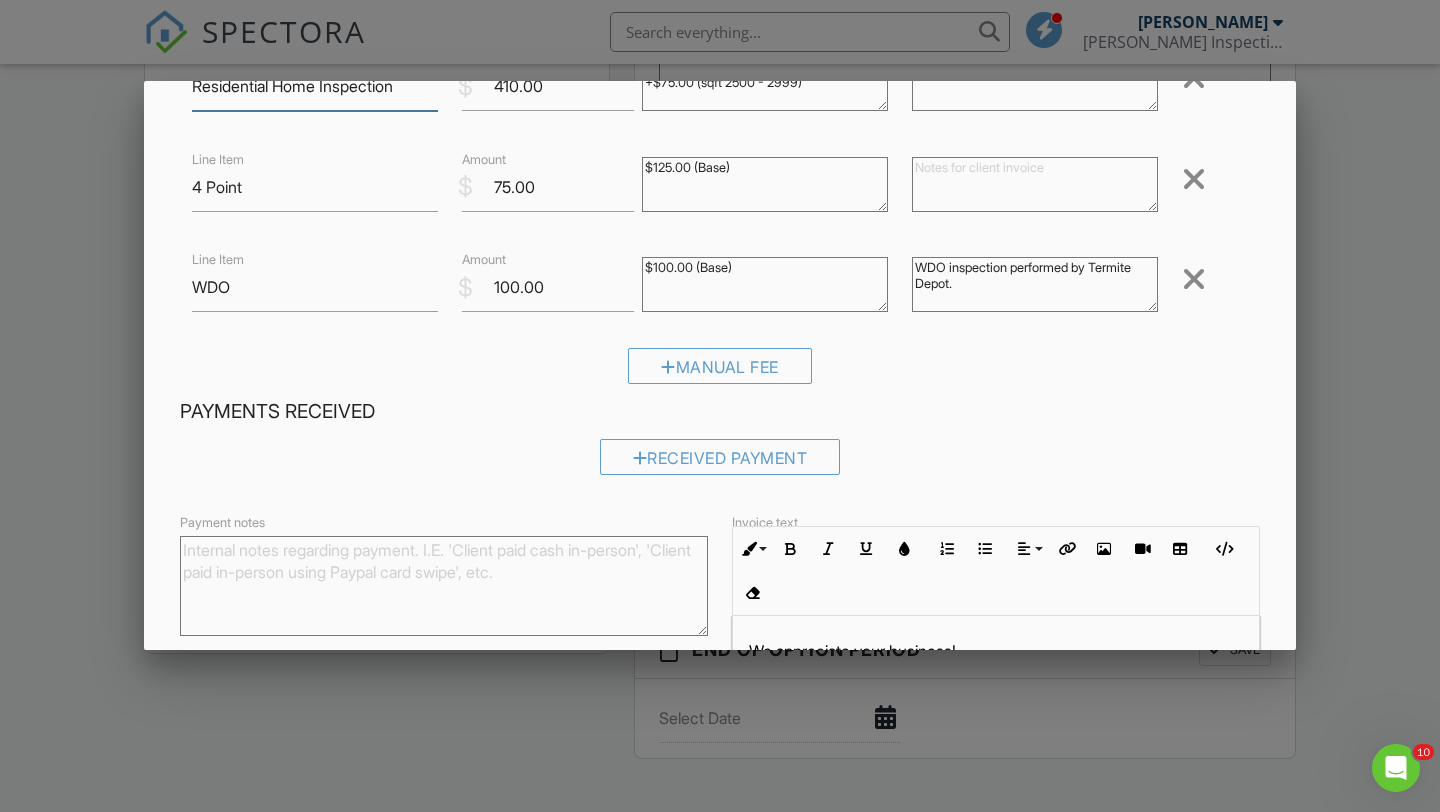 scroll, scrollTop: 146, scrollLeft: 0, axis: vertical 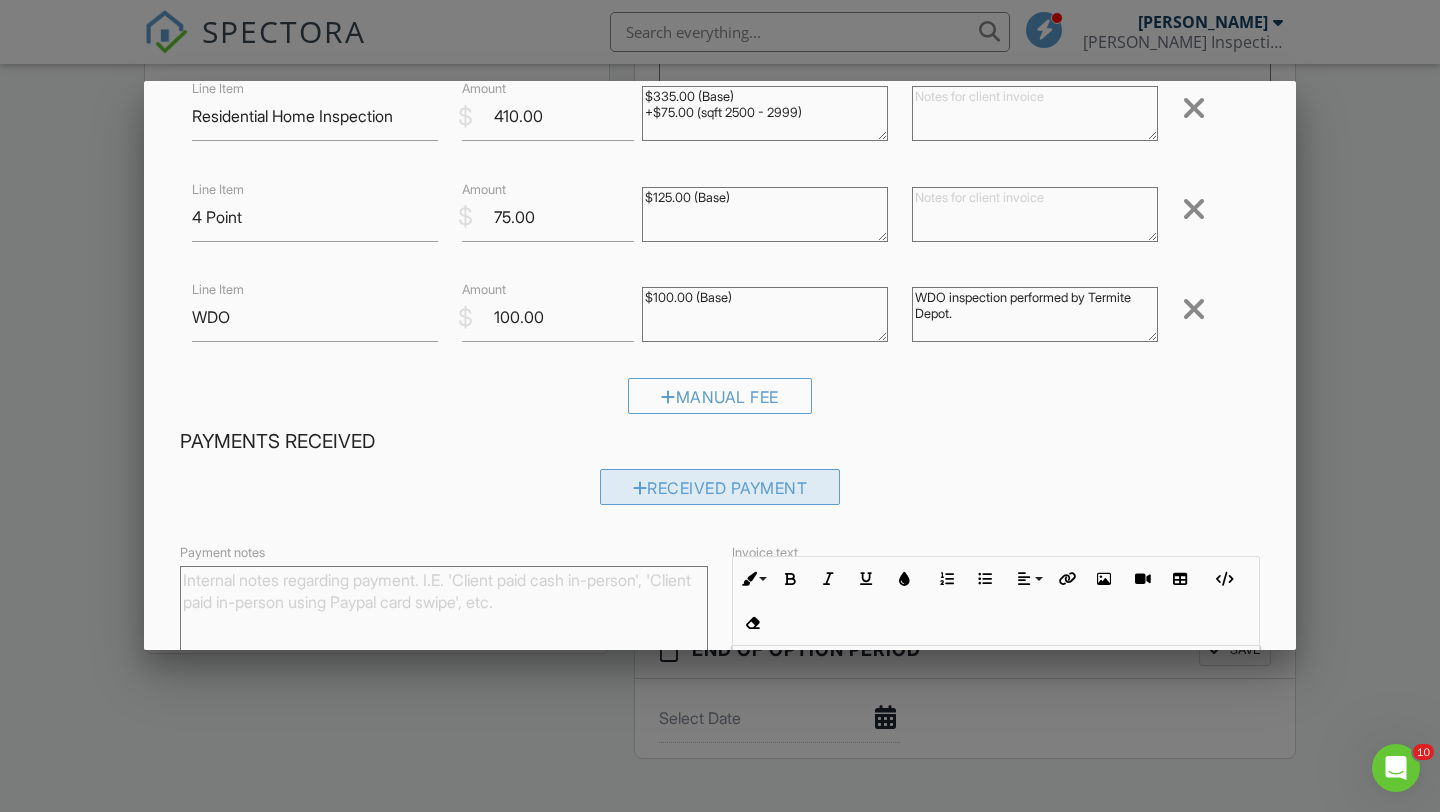 click on "Received Payment" at bounding box center (720, 487) 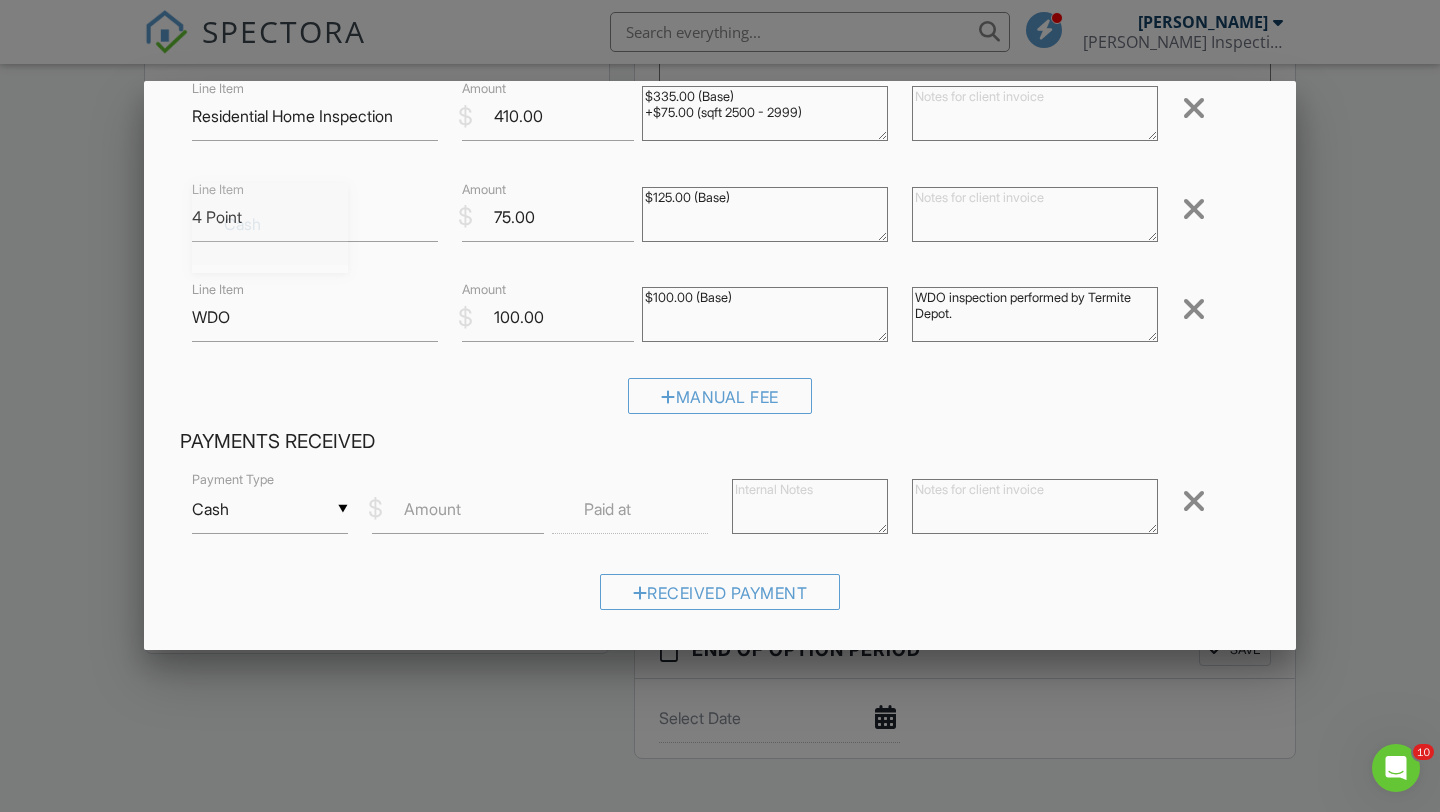 click on "Cash" at bounding box center (270, 509) 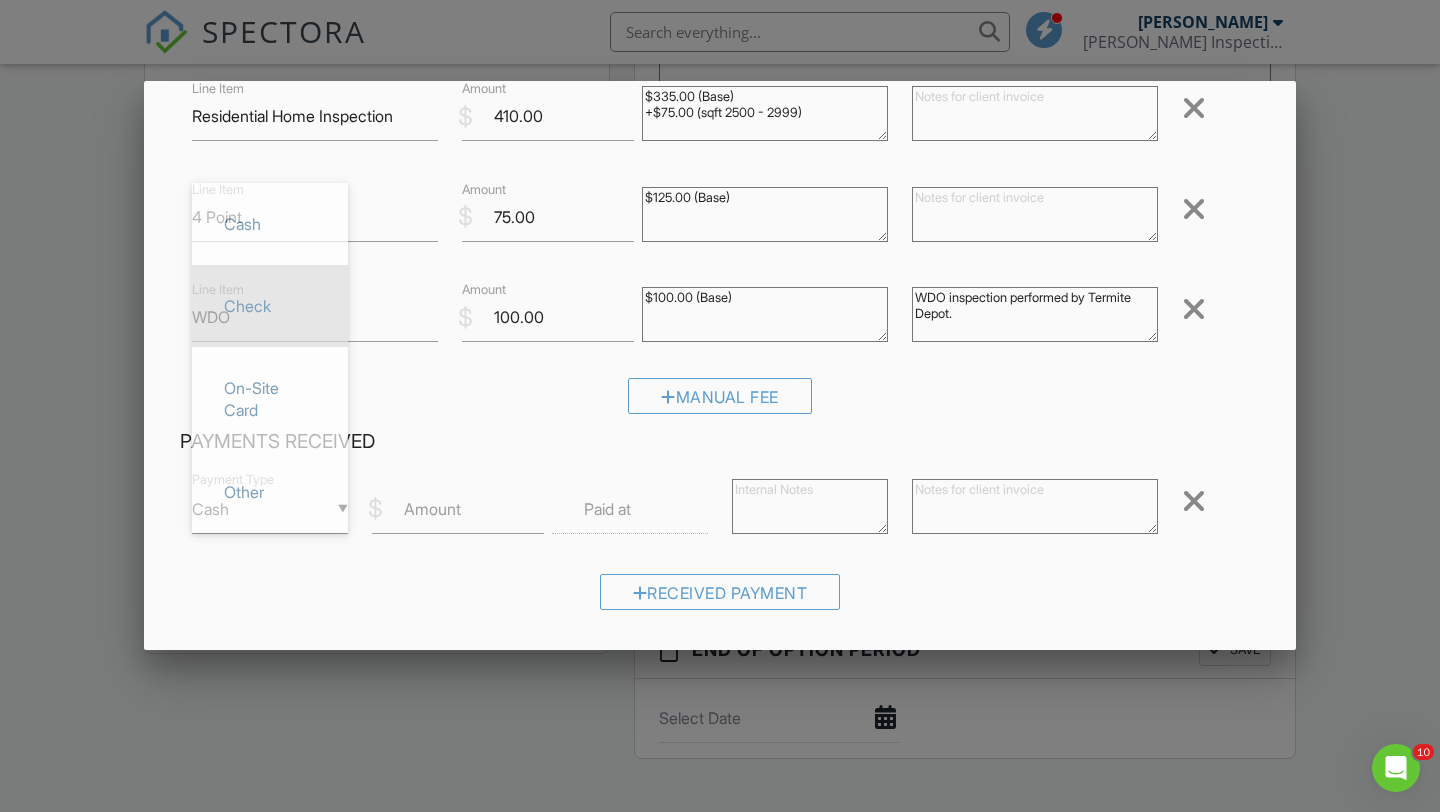 click on "Check" at bounding box center [270, 306] 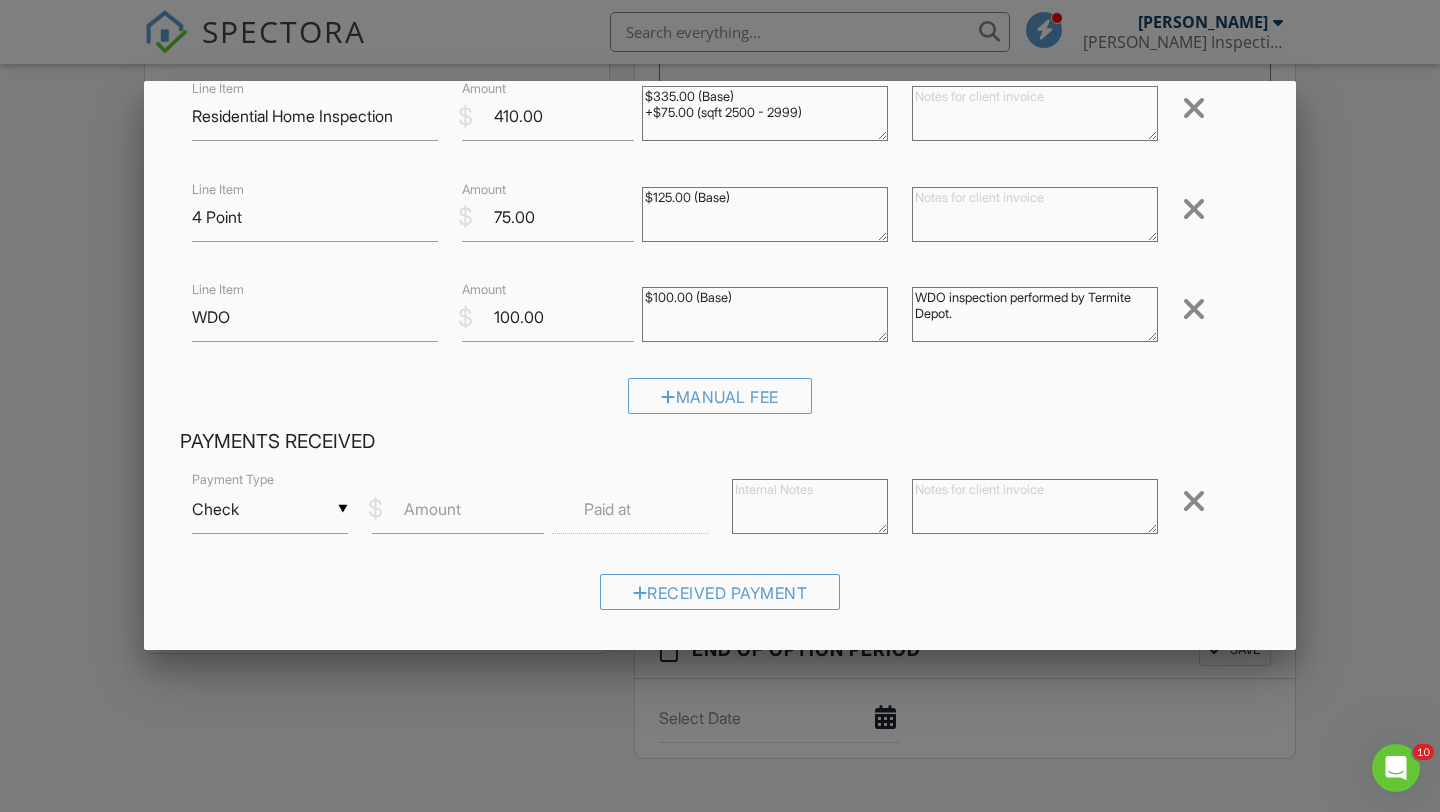 click on "Amount" at bounding box center [432, 509] 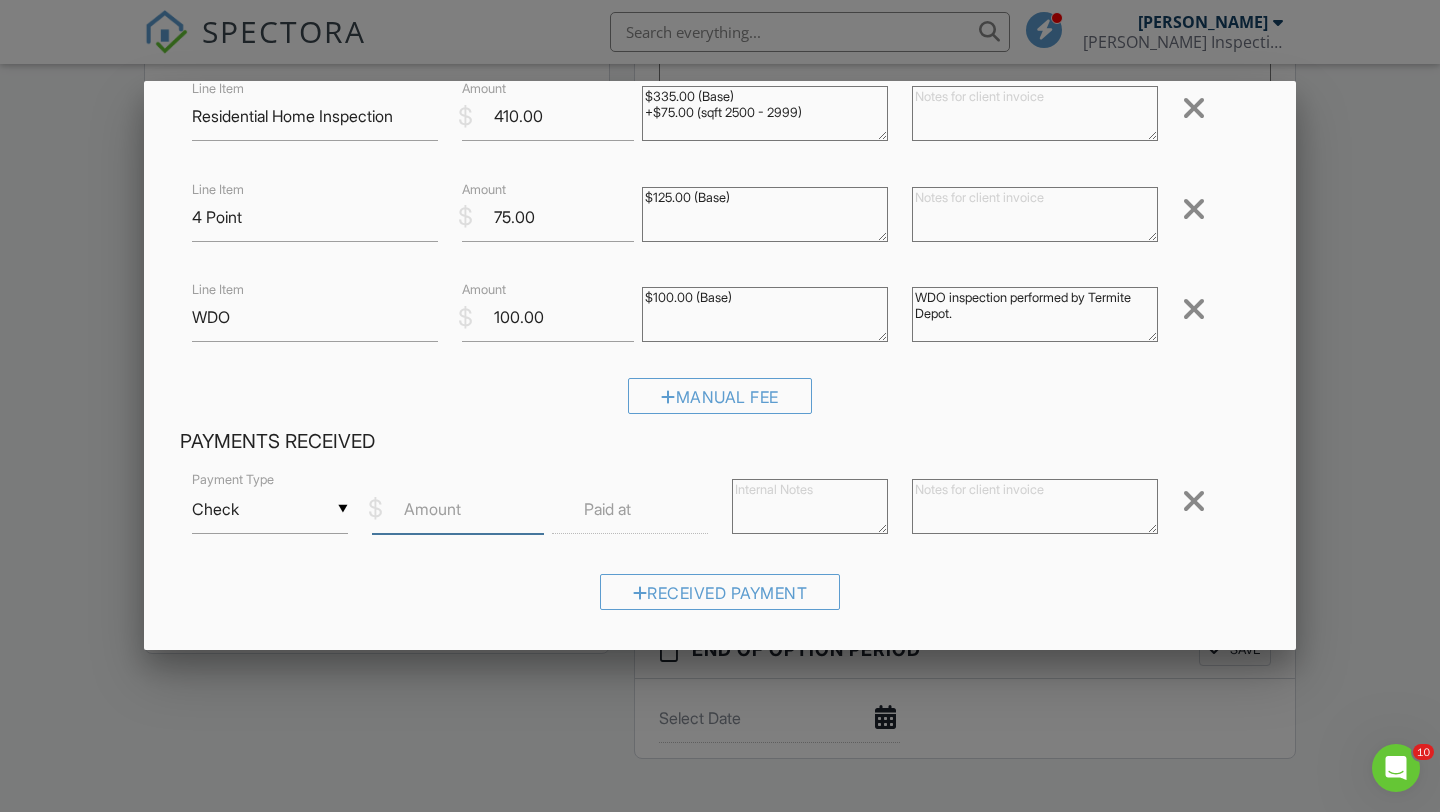 click on "Amount" at bounding box center (458, 509) 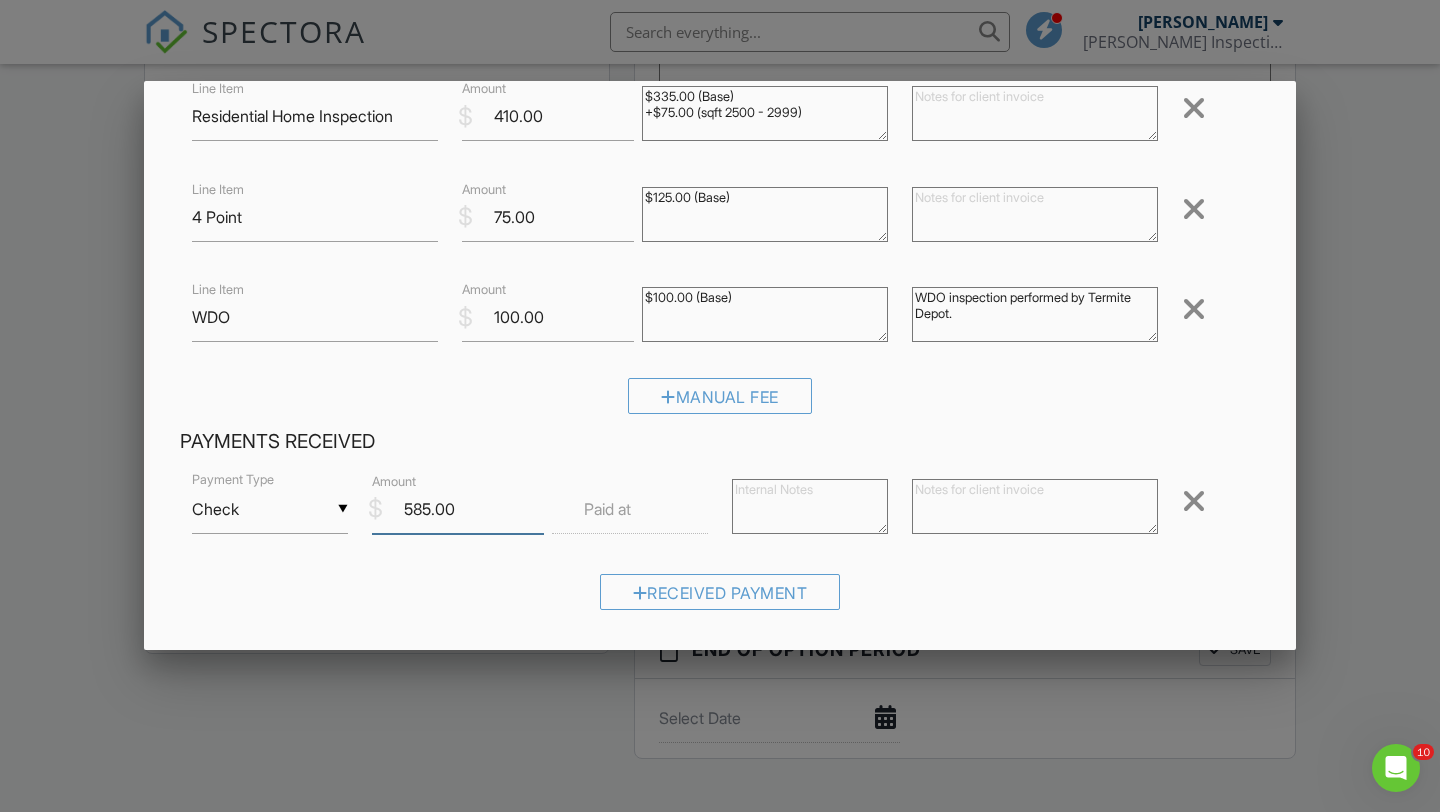 type on "585.00" 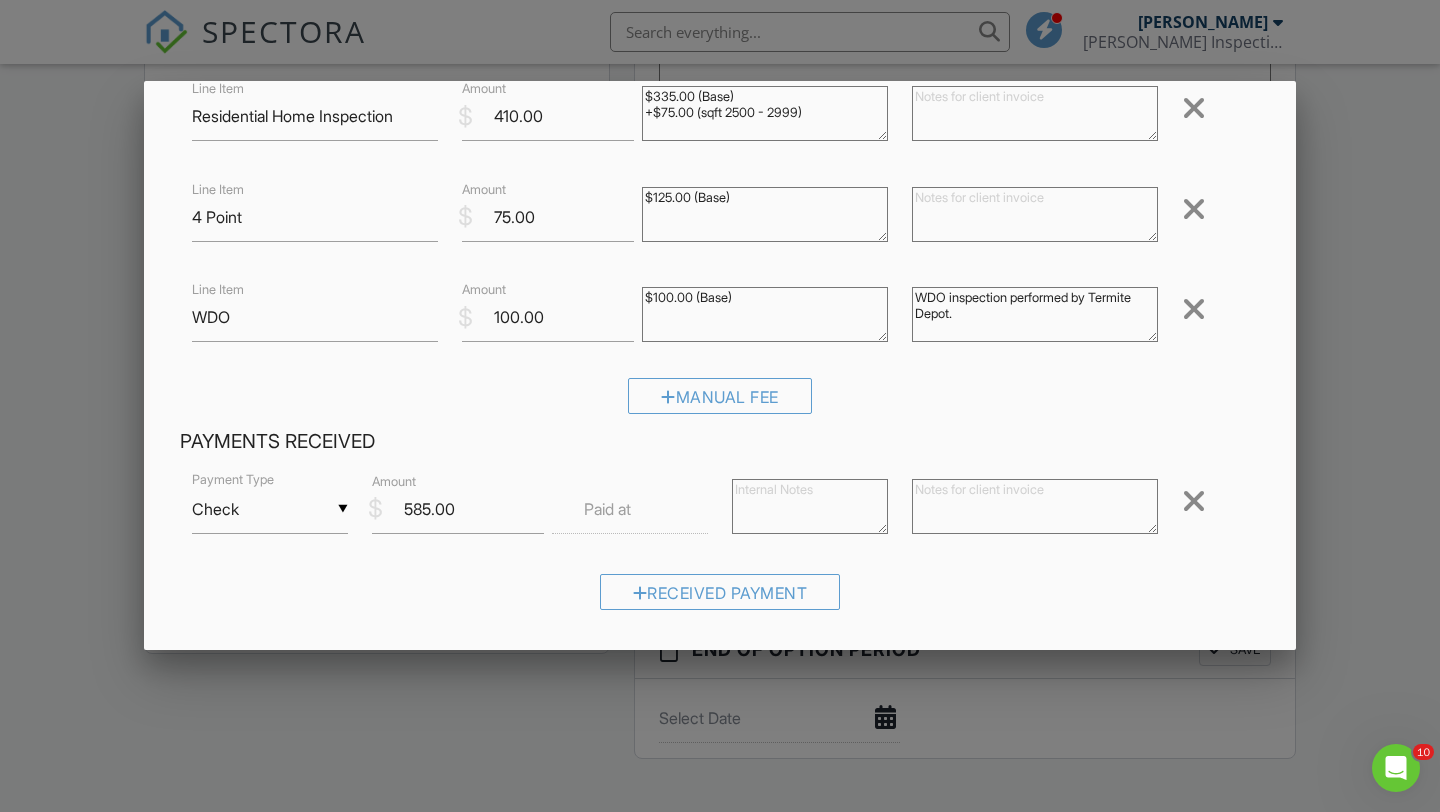 click at bounding box center [630, 509] 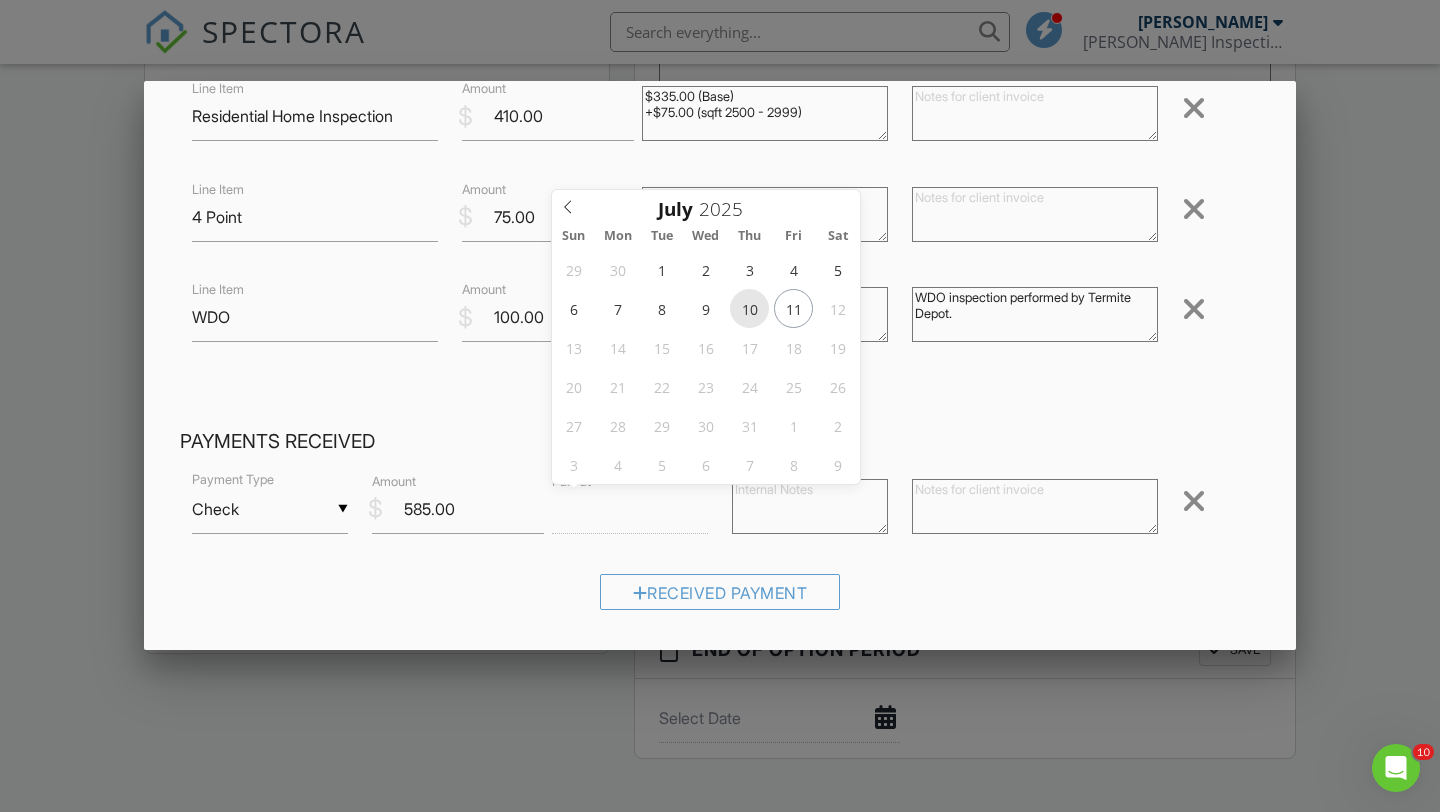 type on "07/10/2025 12:00 PM" 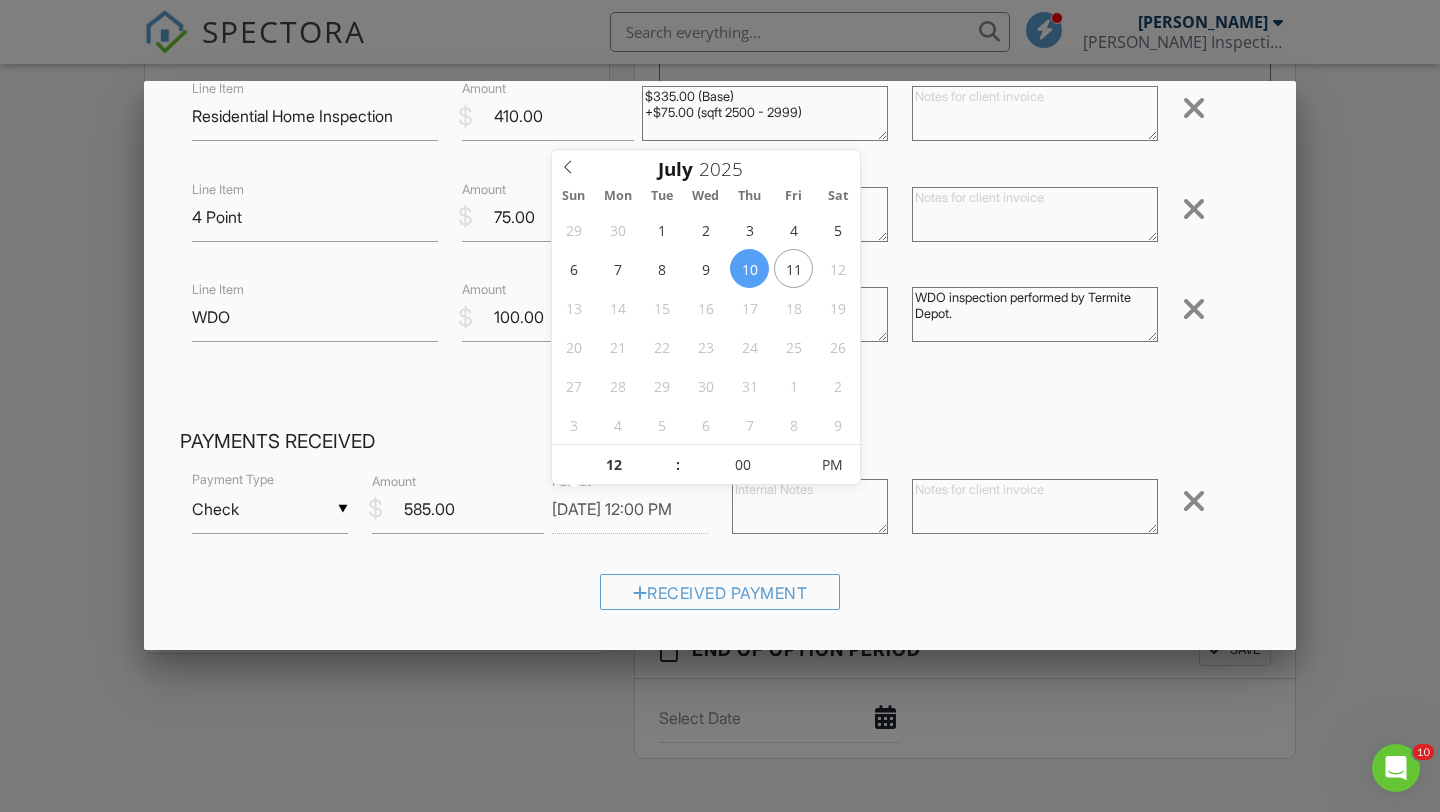 click at bounding box center [1035, 506] 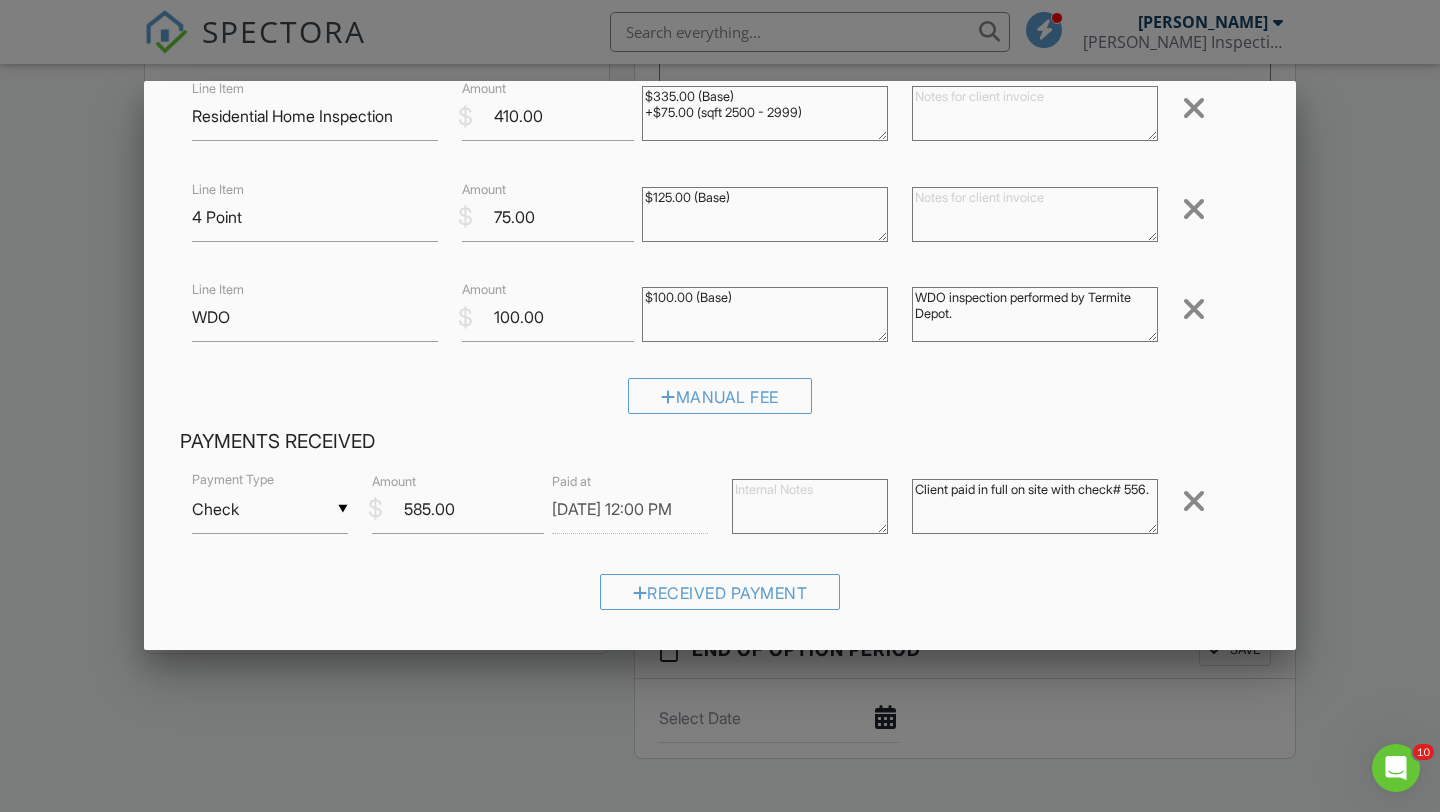 scroll, scrollTop: 493, scrollLeft: 0, axis: vertical 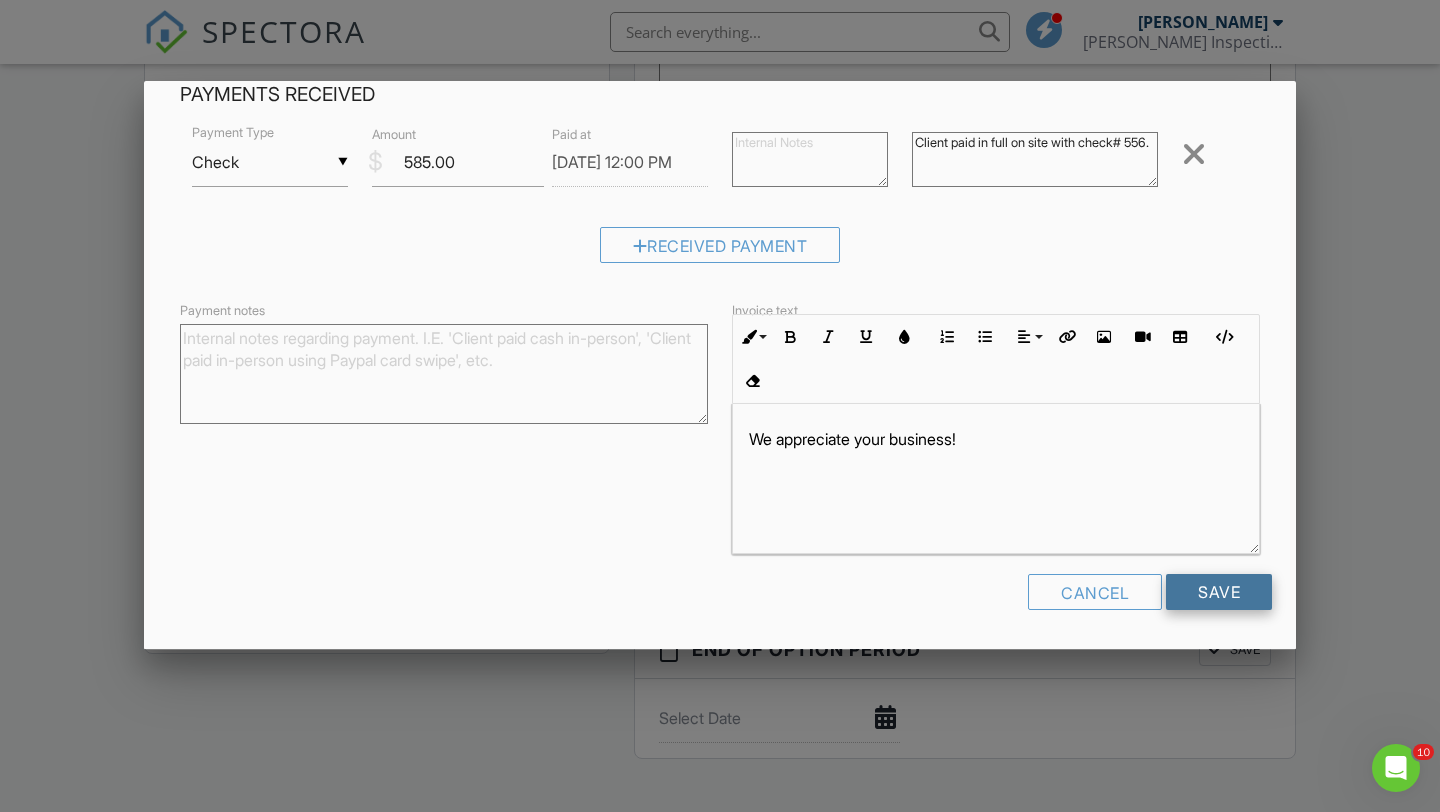 type on "Client paid in full on site with check# 556." 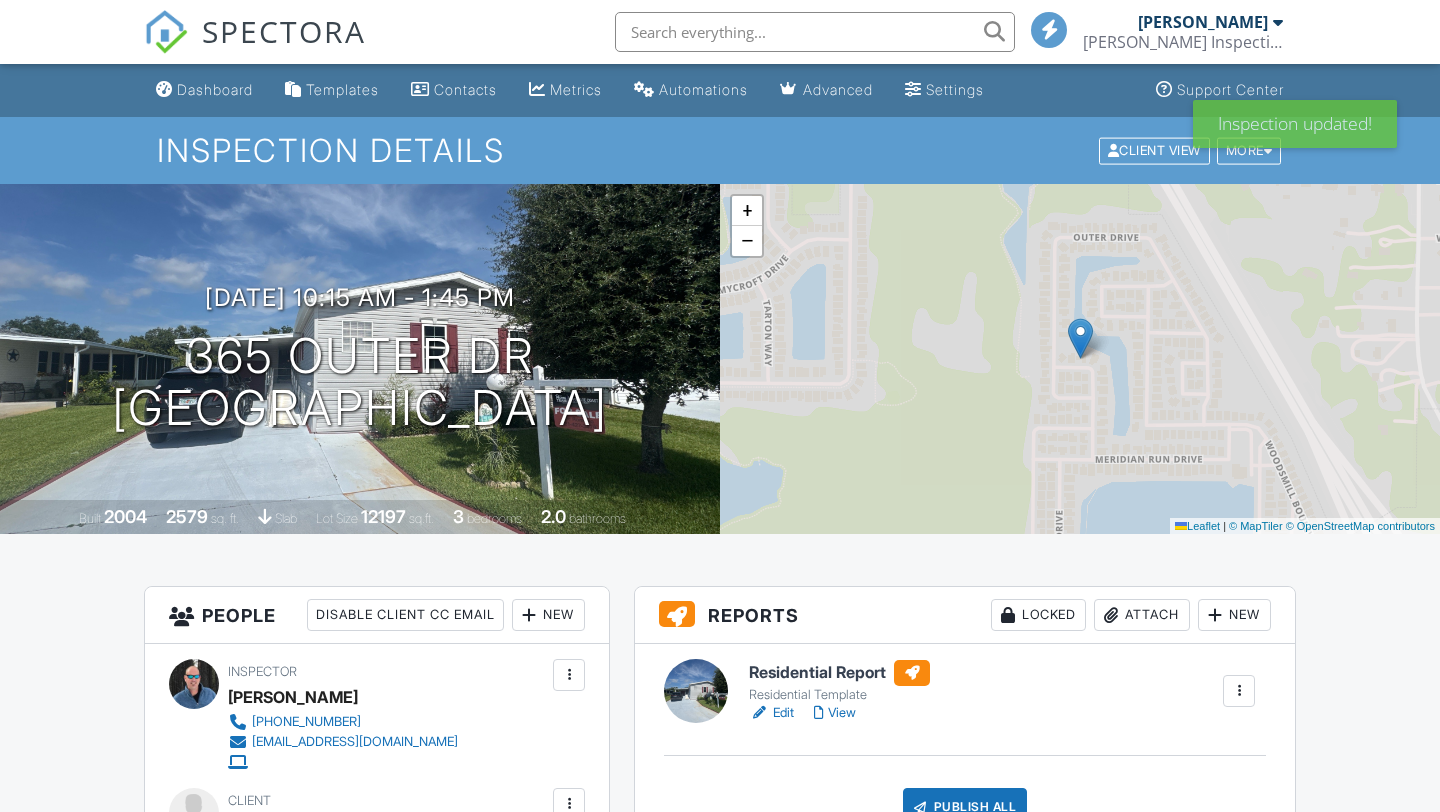 scroll, scrollTop: 0, scrollLeft: 0, axis: both 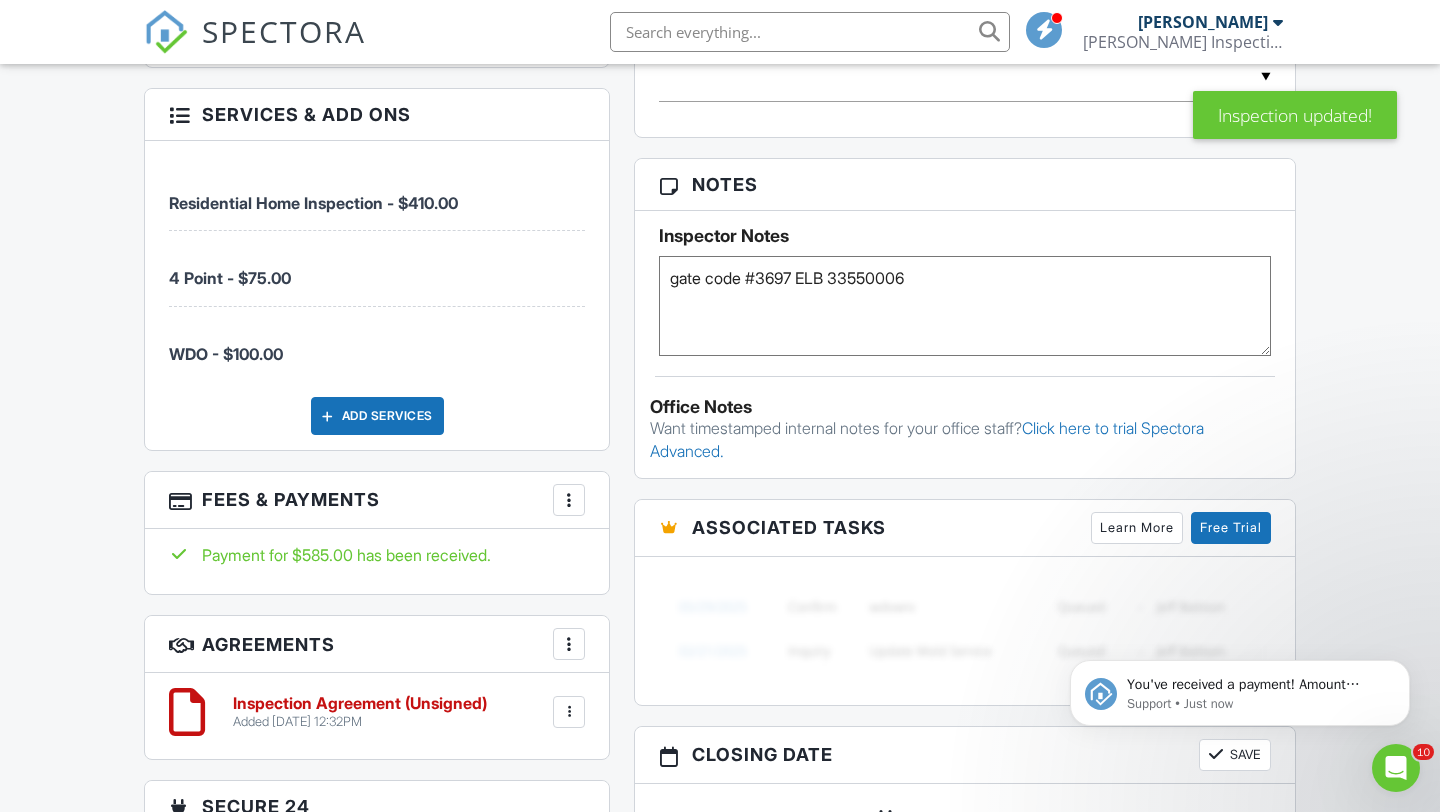 click at bounding box center (569, 500) 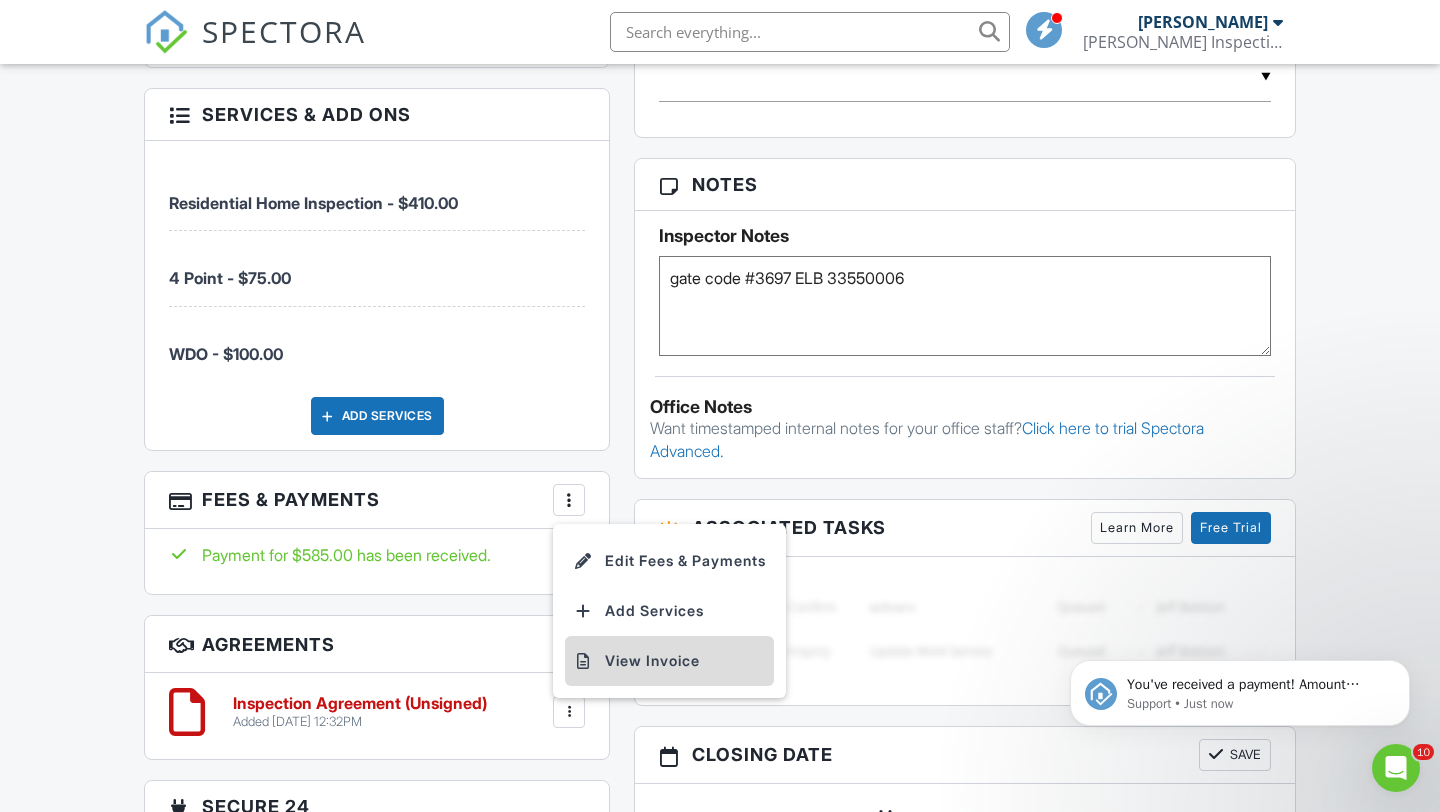 click on "View Invoice" at bounding box center (669, 661) 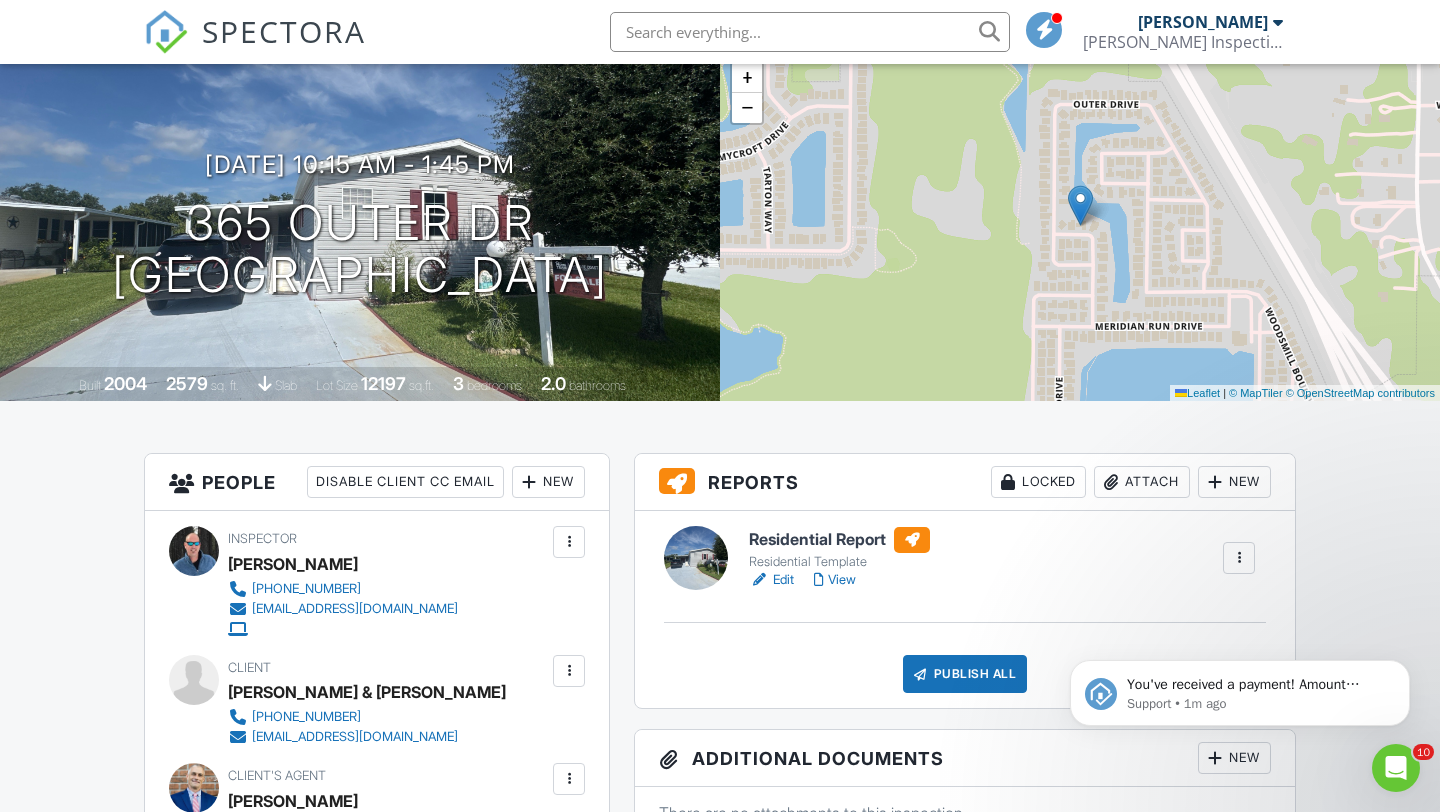scroll, scrollTop: 0, scrollLeft: 0, axis: both 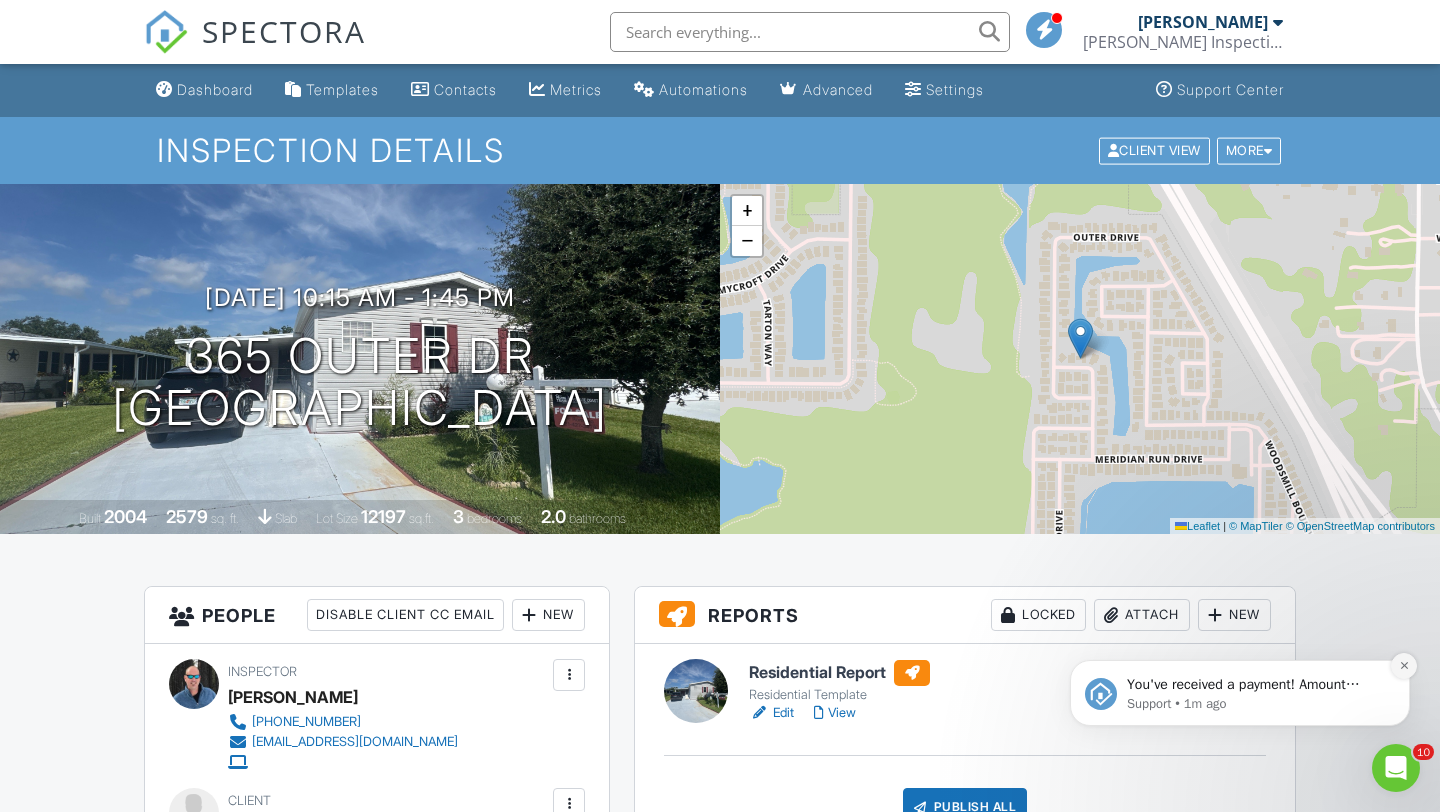 click 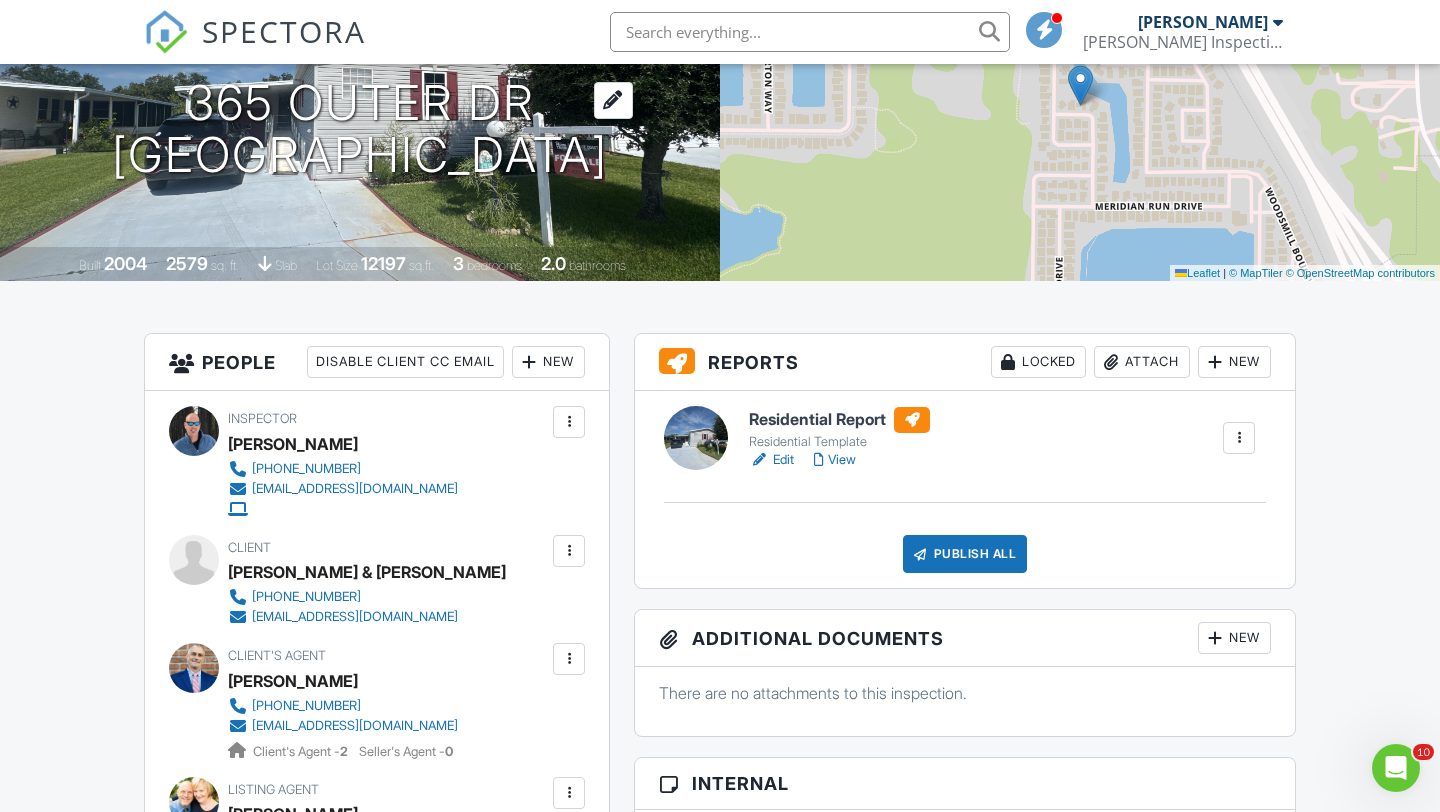 scroll, scrollTop: 270, scrollLeft: 0, axis: vertical 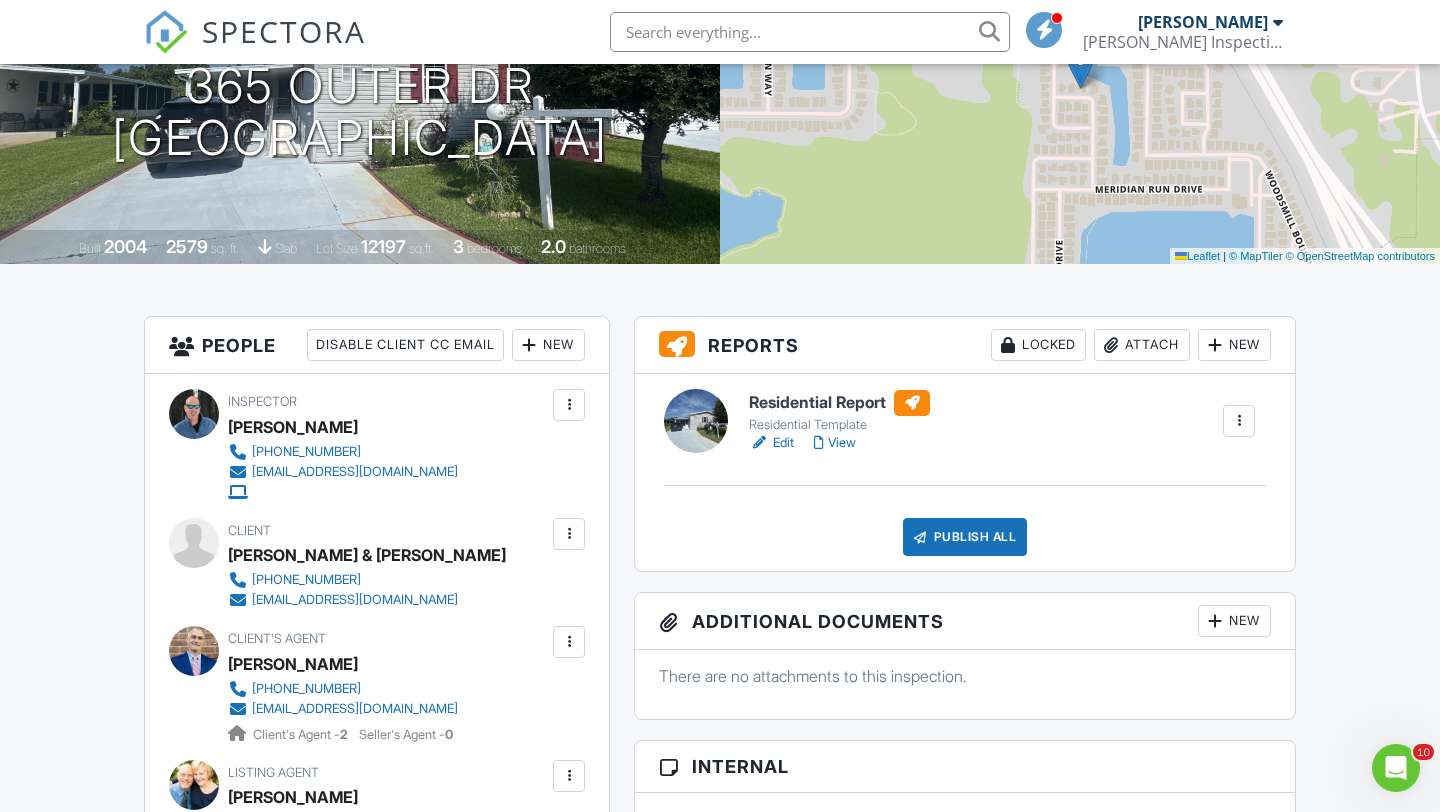 click on "View" at bounding box center [835, 443] 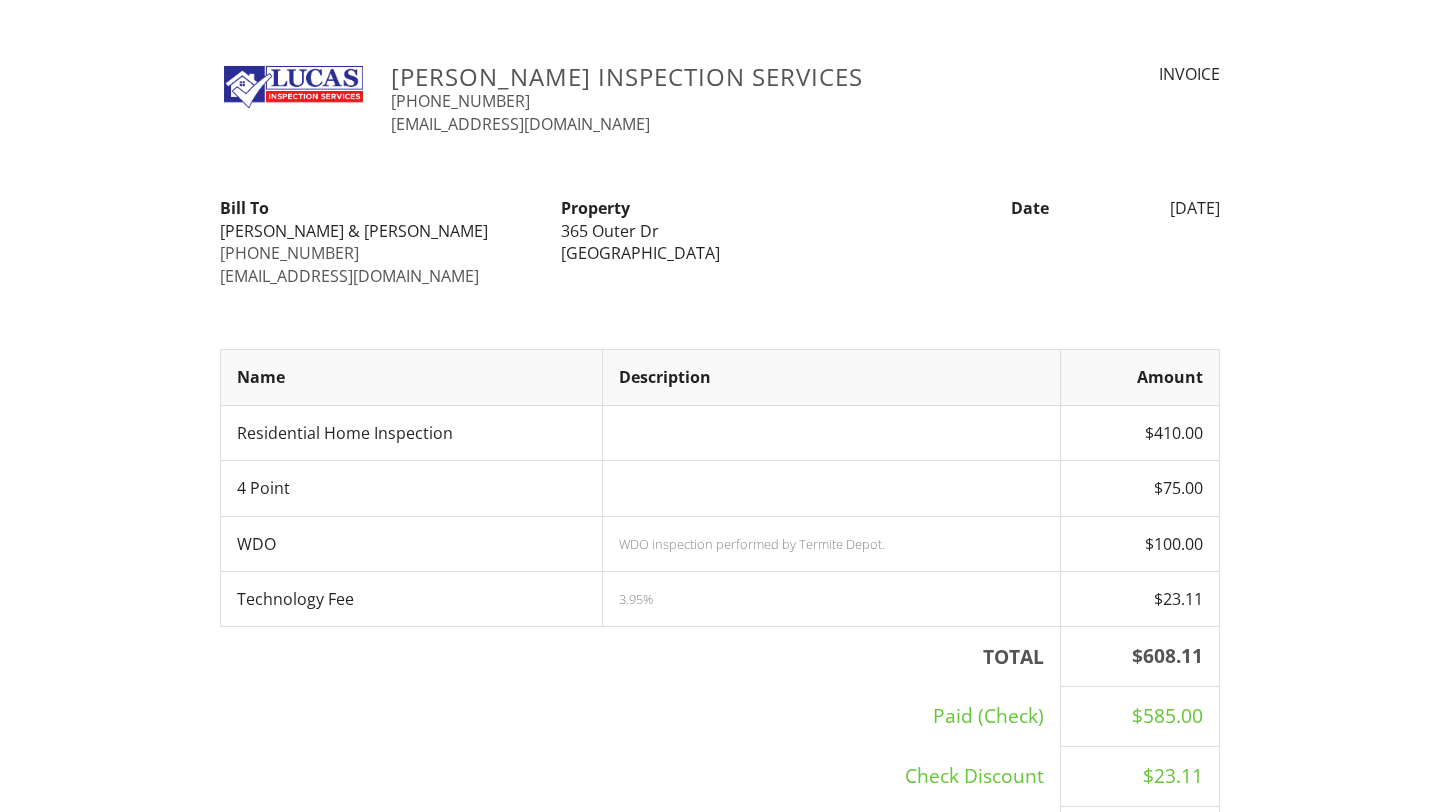 scroll, scrollTop: 0, scrollLeft: 0, axis: both 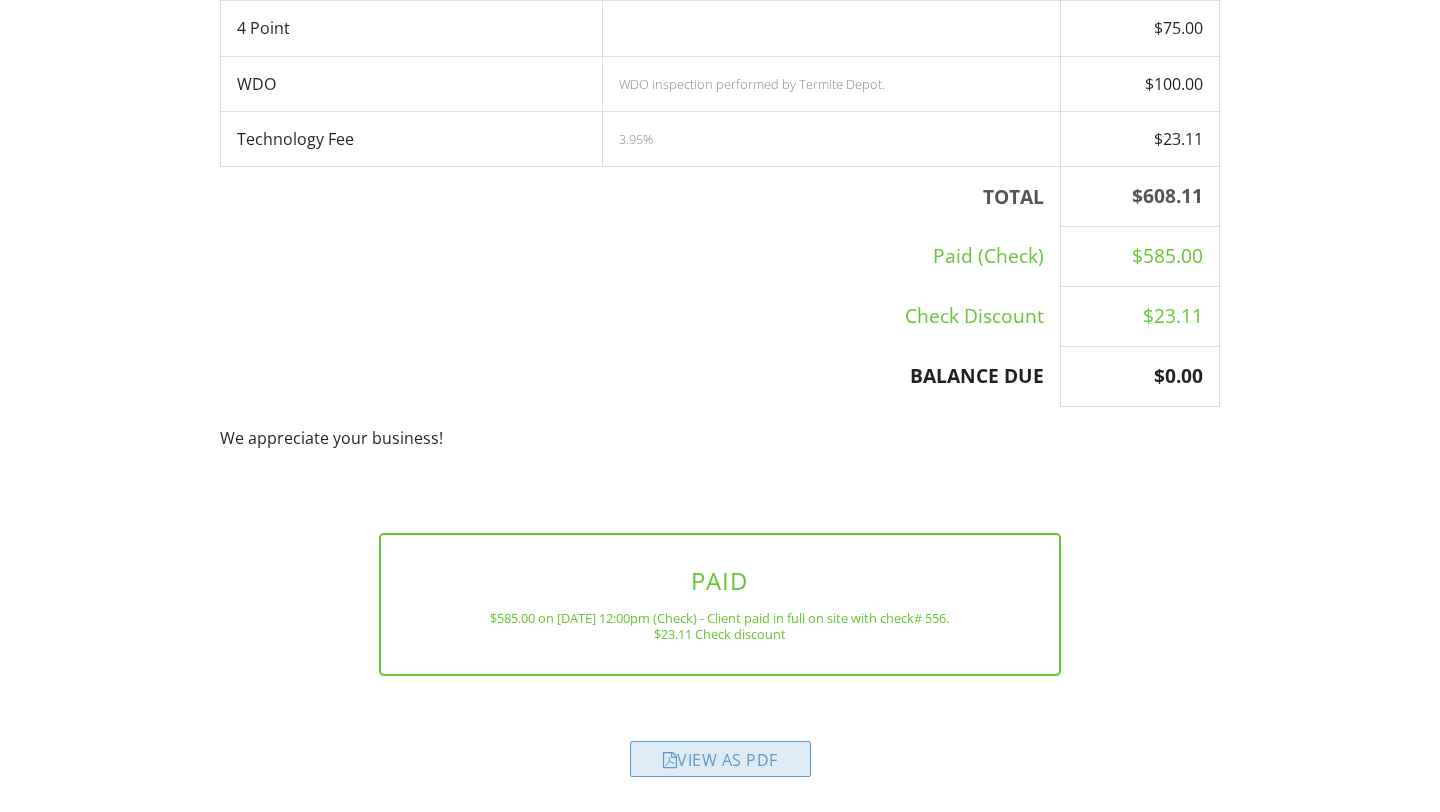 click on "View as PDF" at bounding box center (720, 759) 